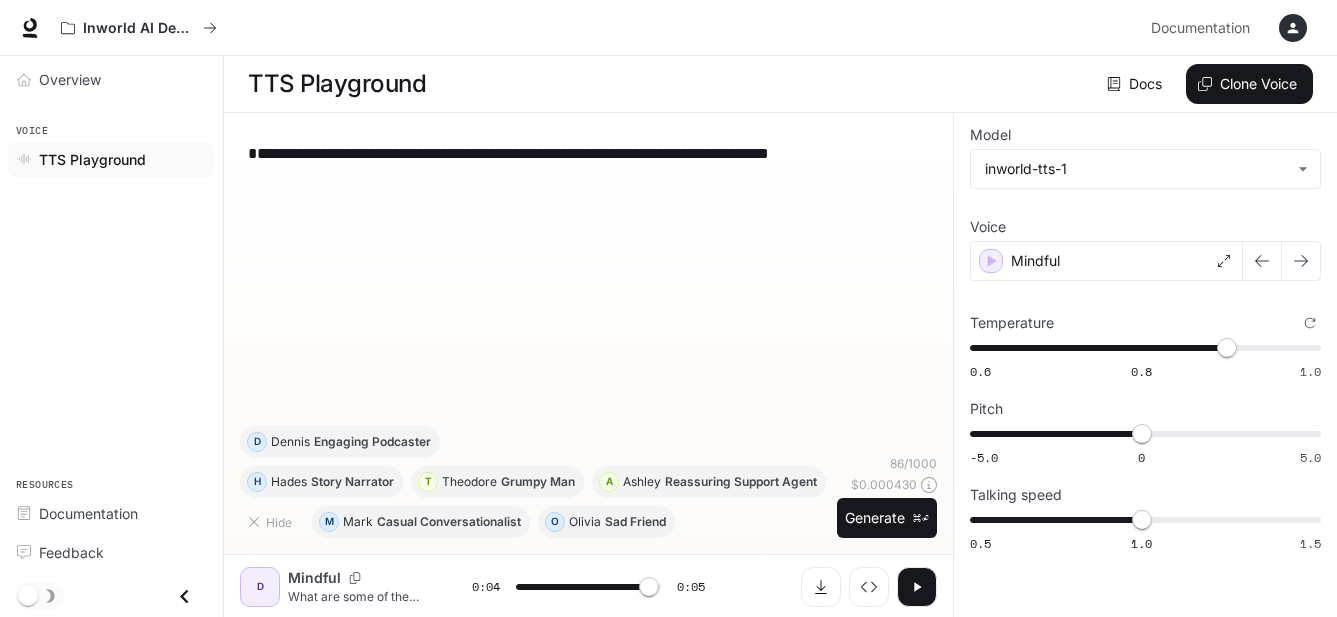 scroll, scrollTop: 1, scrollLeft: 0, axis: vertical 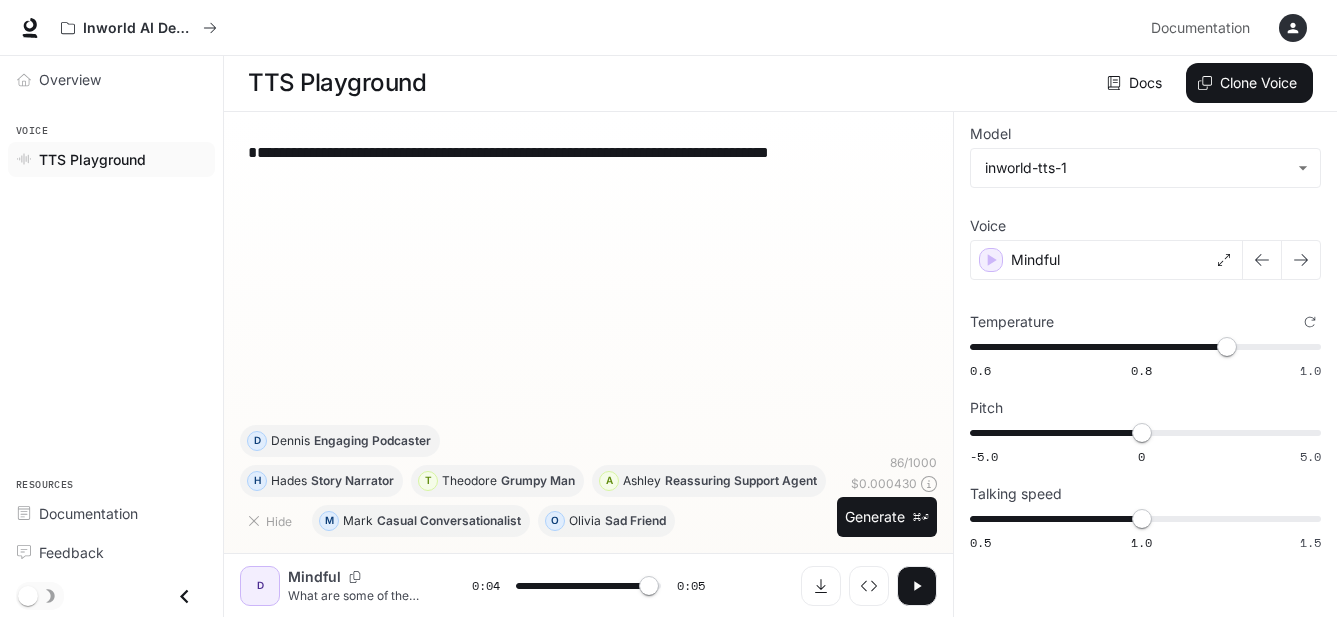 click on "**********" at bounding box center (588, 276) 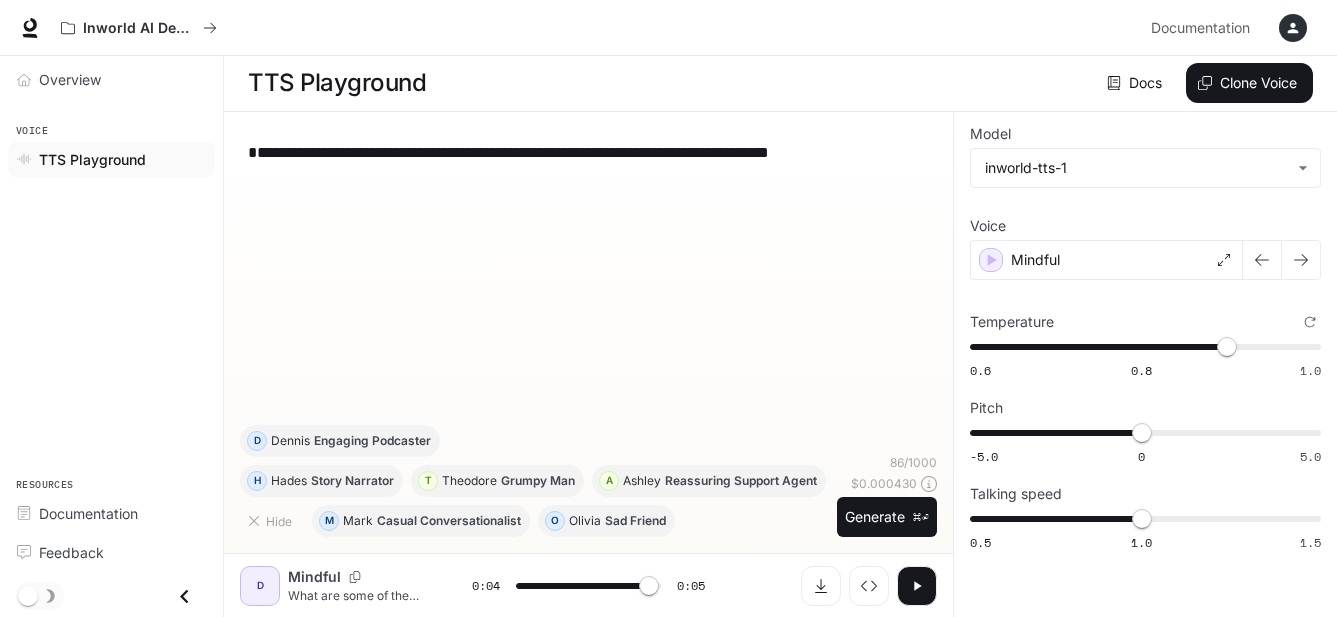 paste on "**********" 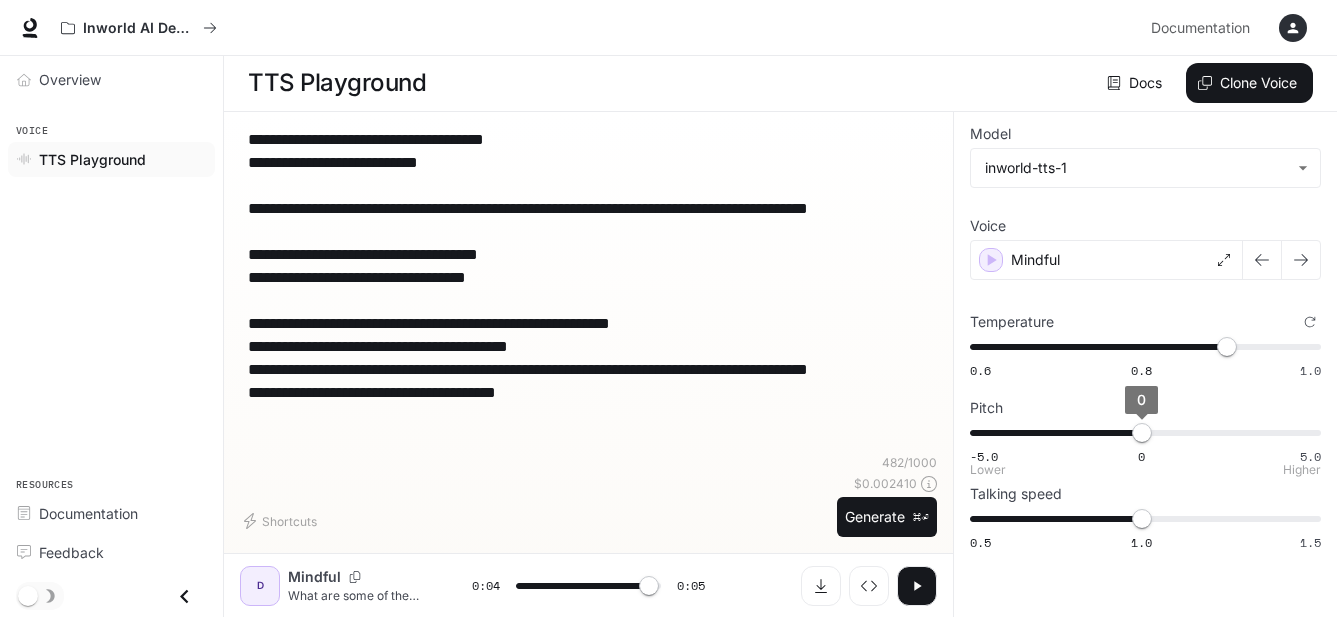 type on "**********" 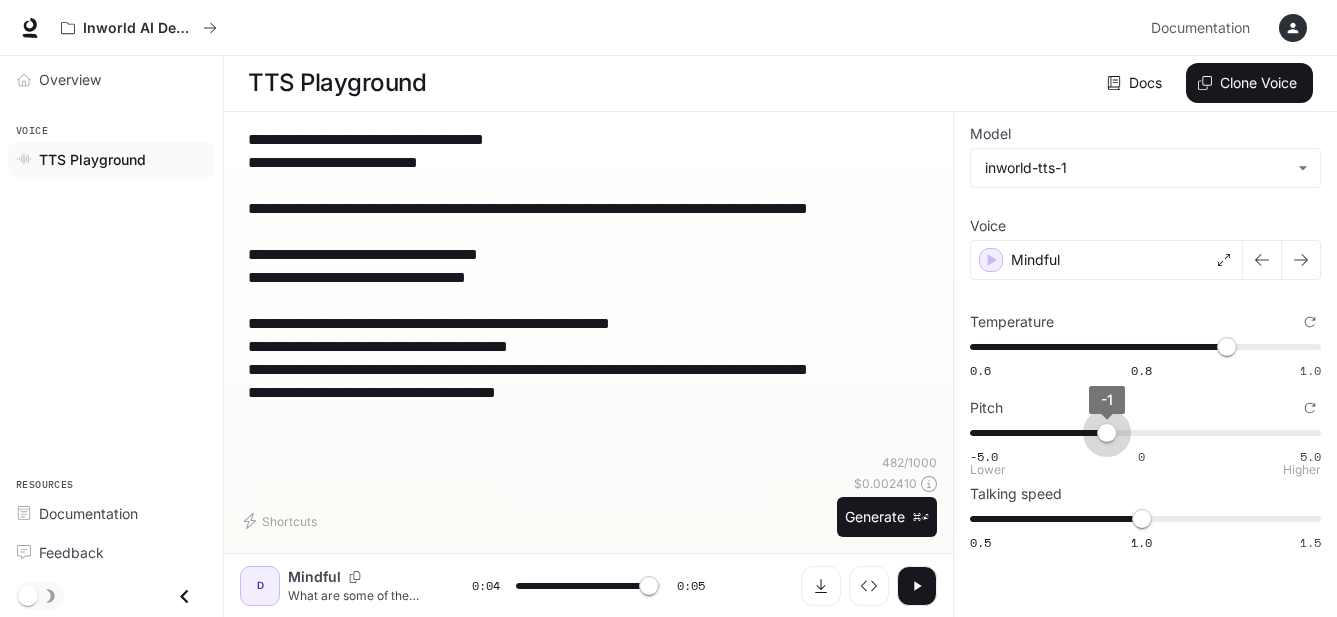 drag, startPoint x: 1143, startPoint y: 434, endPoint x: 1106, endPoint y: 436, distance: 37.054016 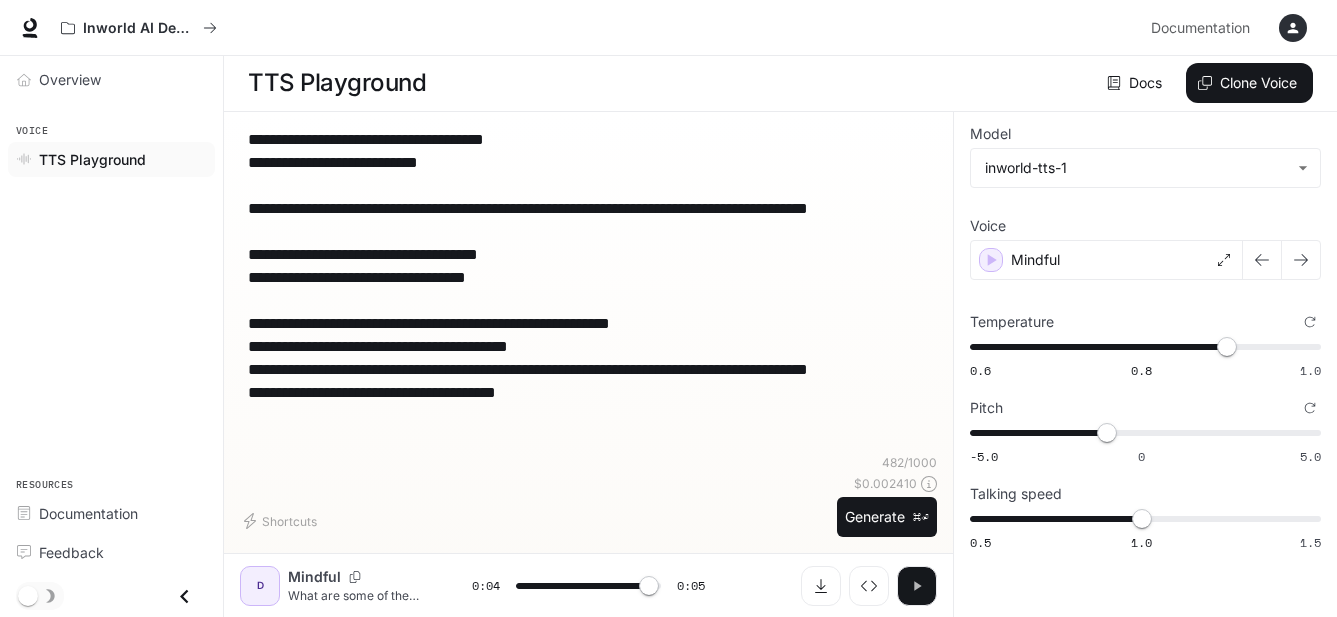 click at bounding box center (917, 586) 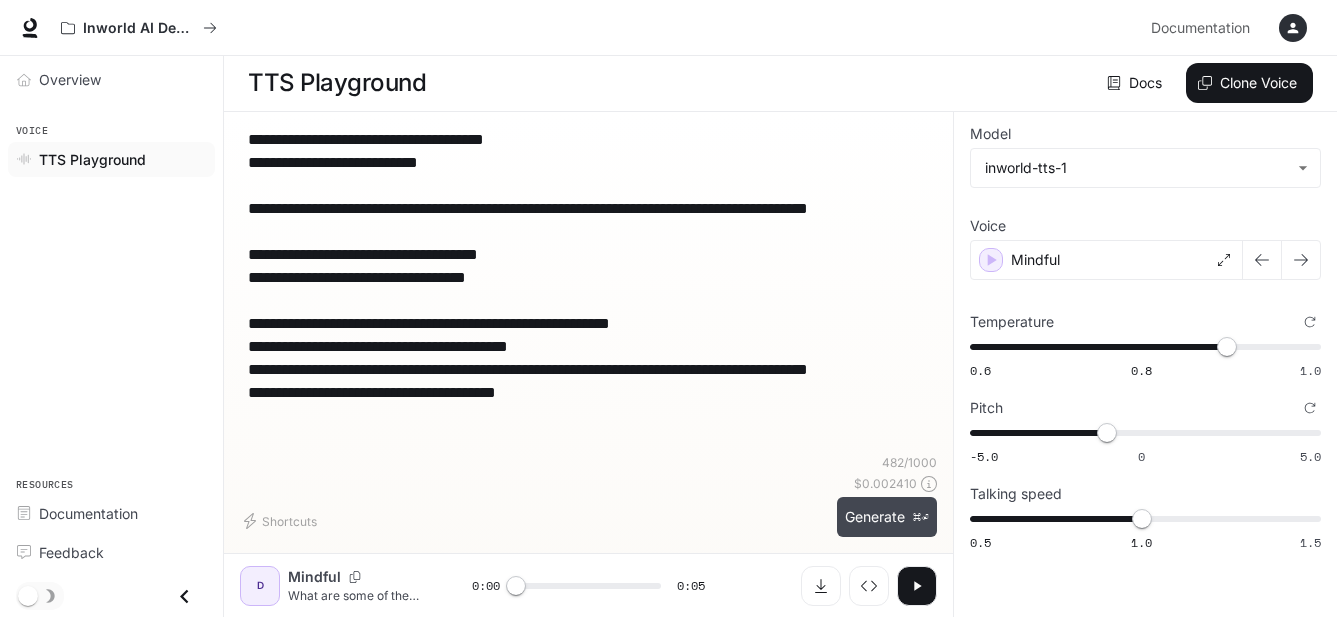 click on "Generate ⌘⏎" at bounding box center (887, 517) 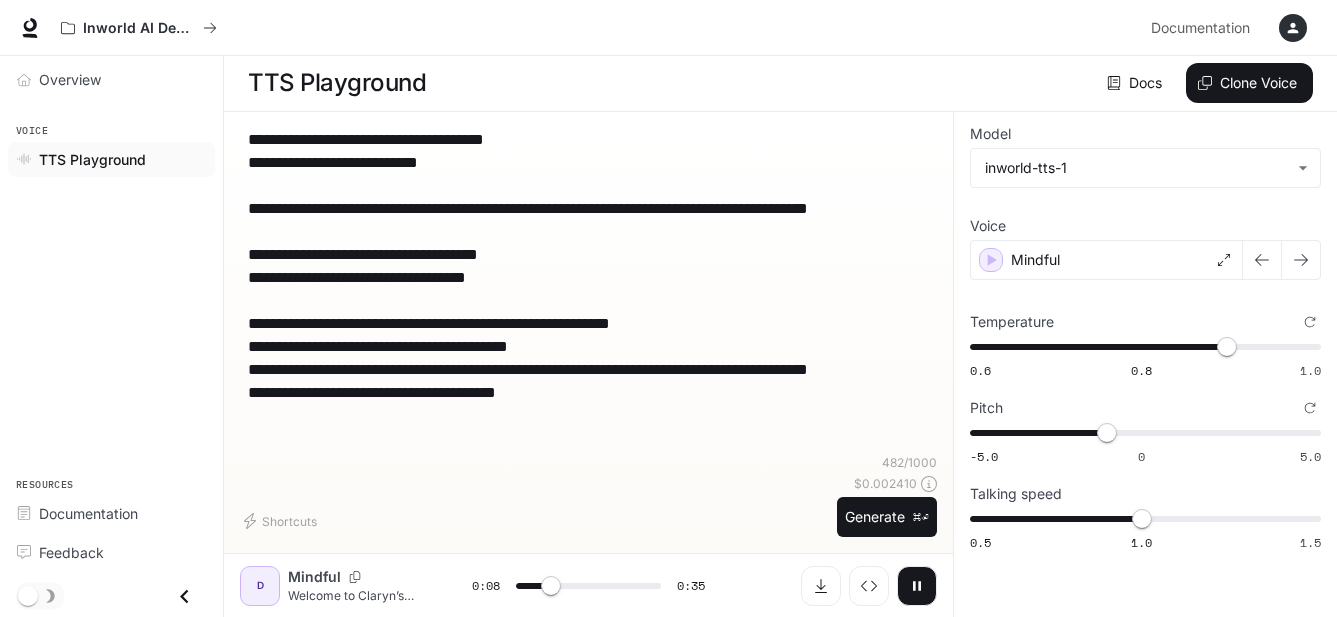 click at bounding box center (917, 585) 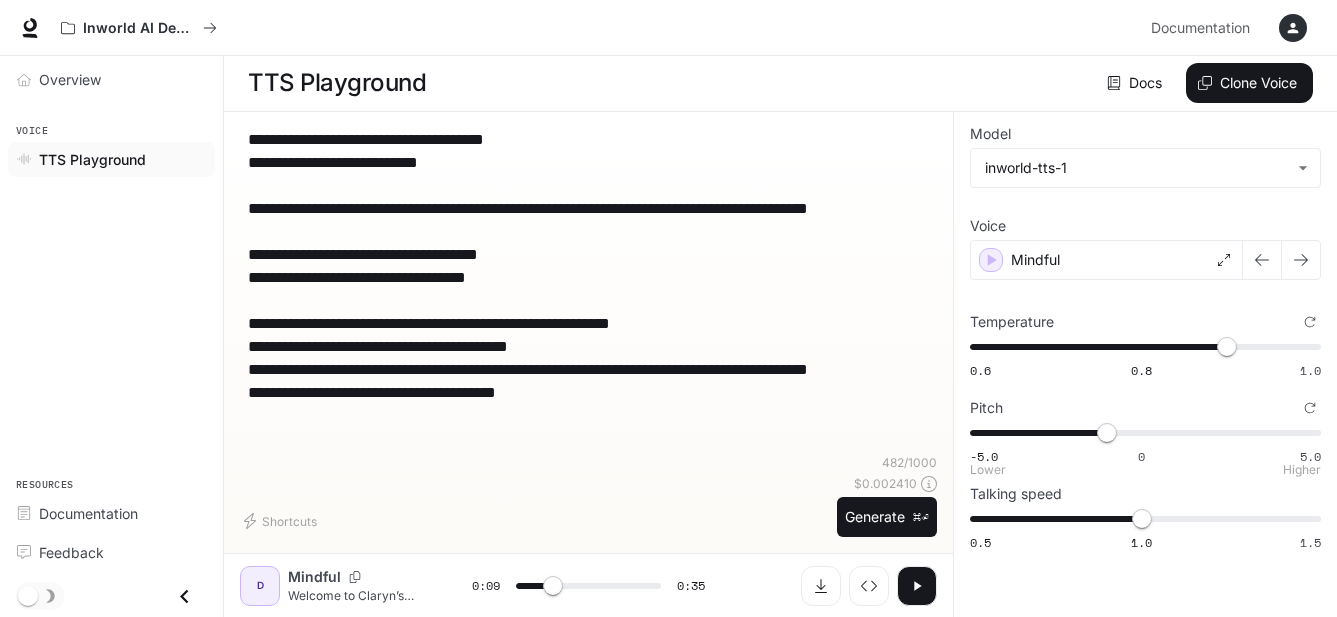 click on "-5.0 0 5.0 -1" at bounding box center [1141, 347] 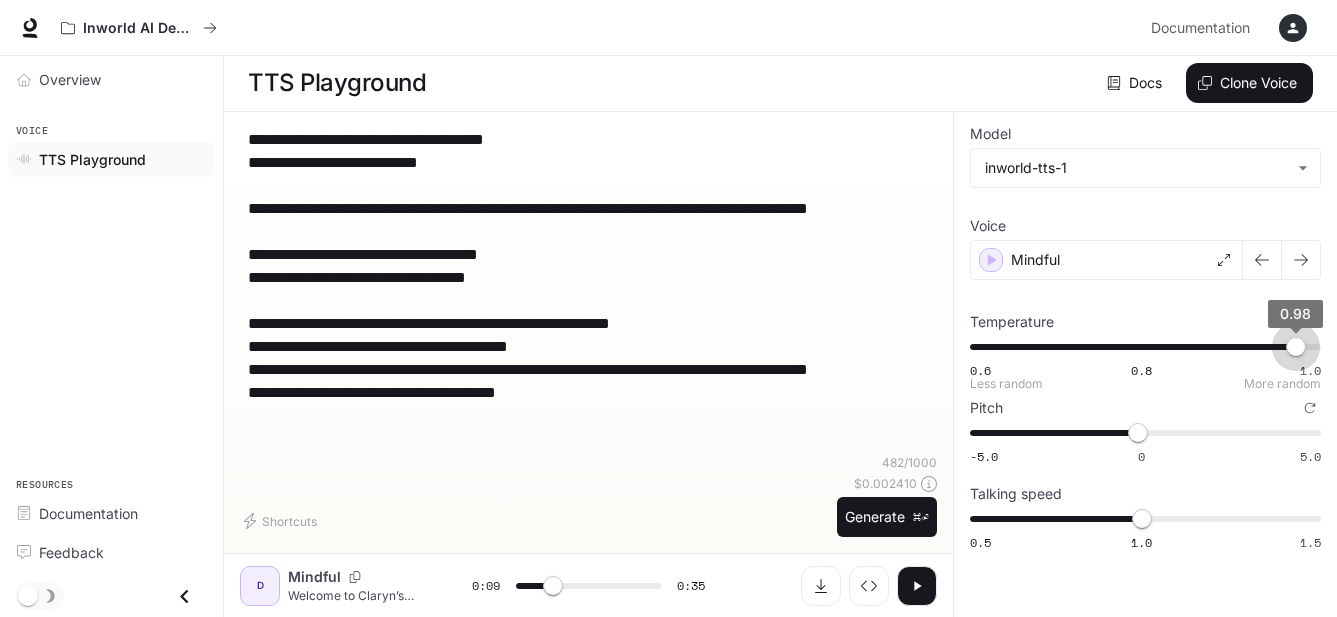 drag, startPoint x: 1222, startPoint y: 354, endPoint x: 1294, endPoint y: 346, distance: 72.443085 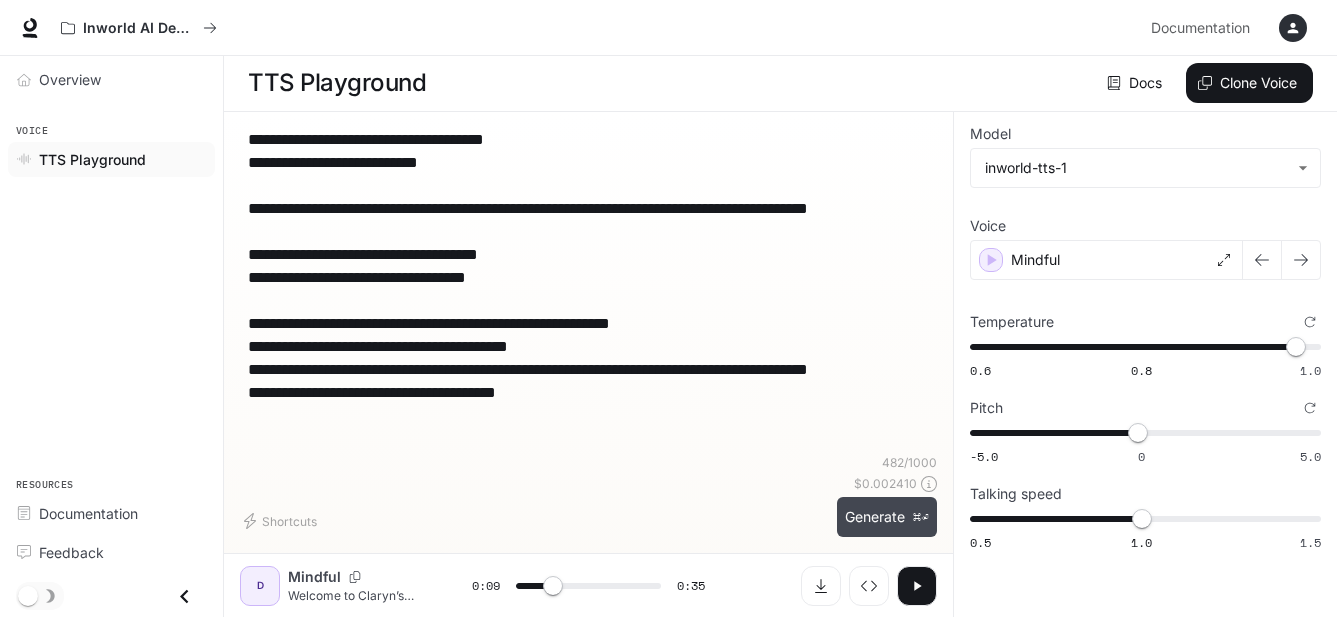 click on "Generate ⌘⏎" at bounding box center (887, 517) 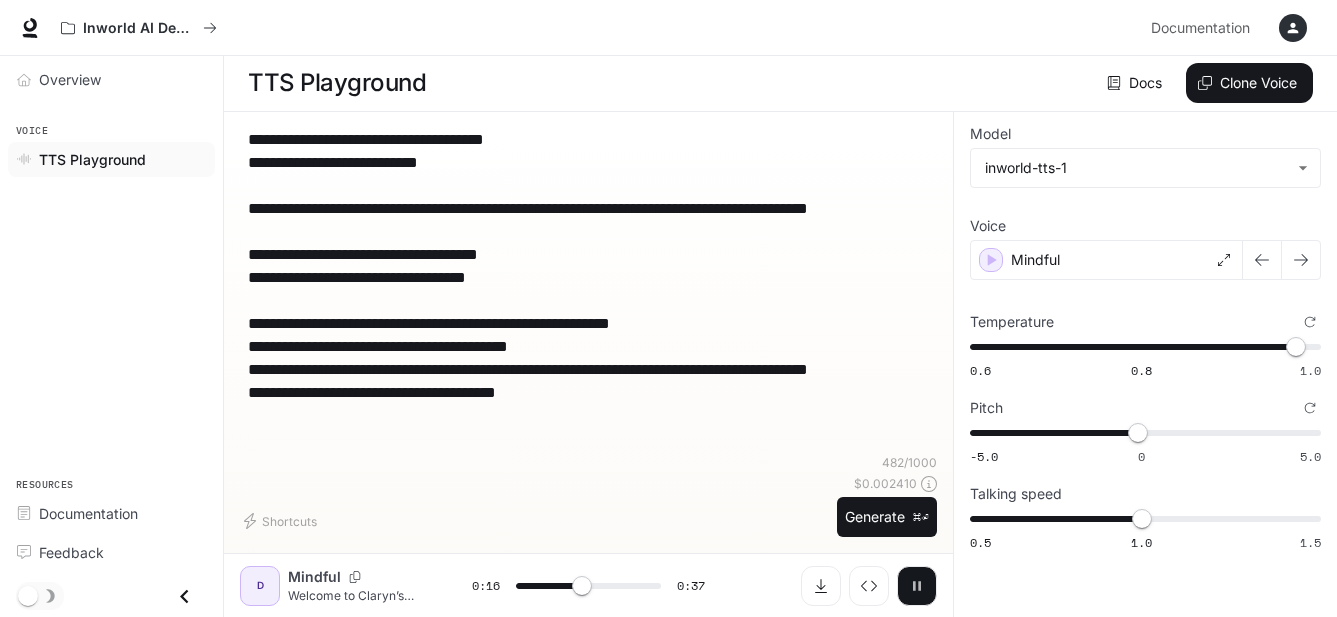 click at bounding box center (917, 586) 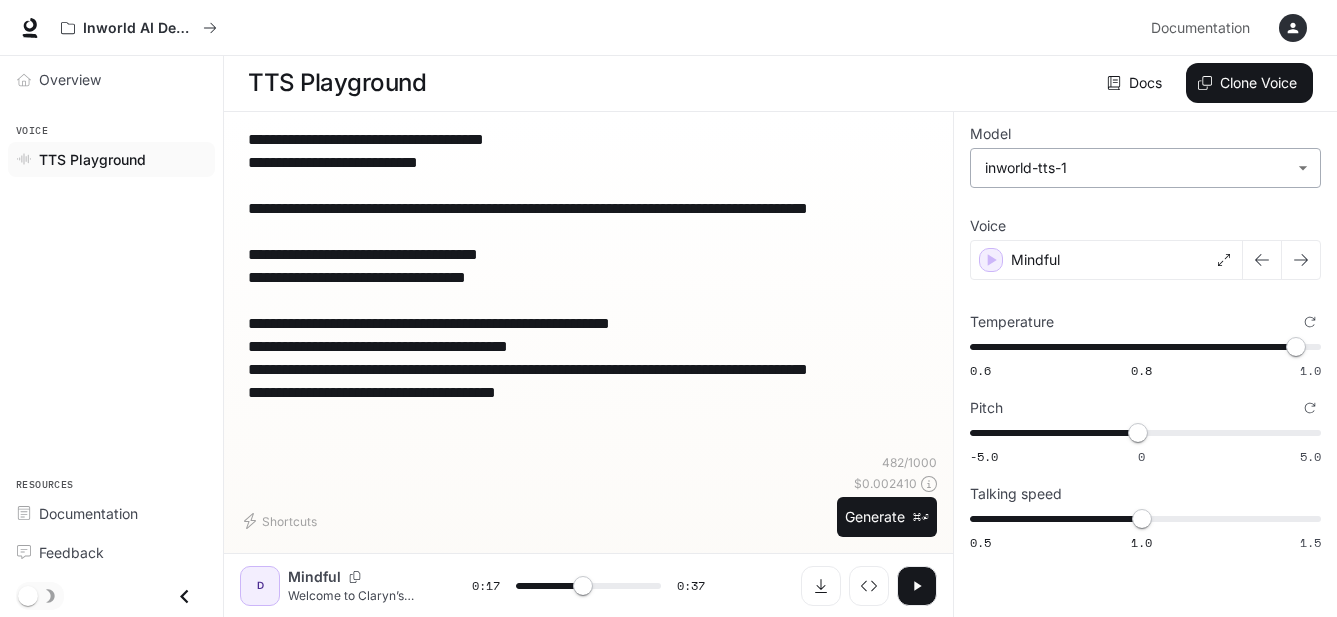 click on "**********" at bounding box center (668, 308) 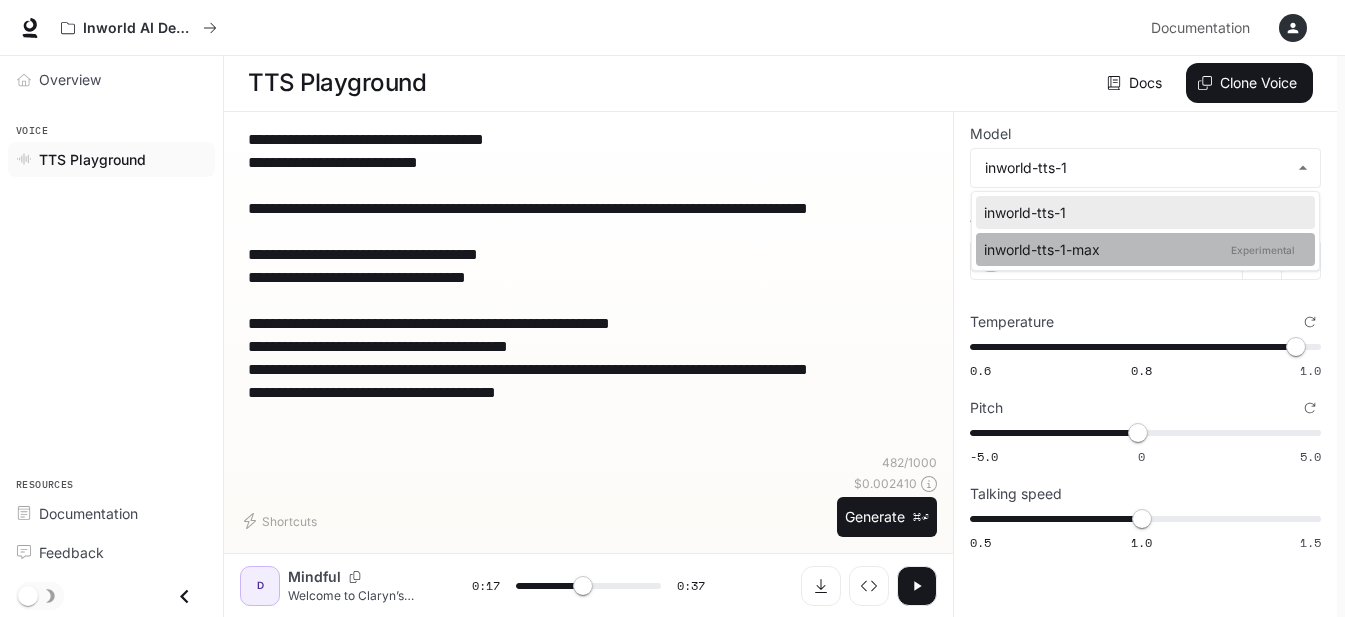 click on "inworld-tts-1-max Experimental" at bounding box center [1141, 212] 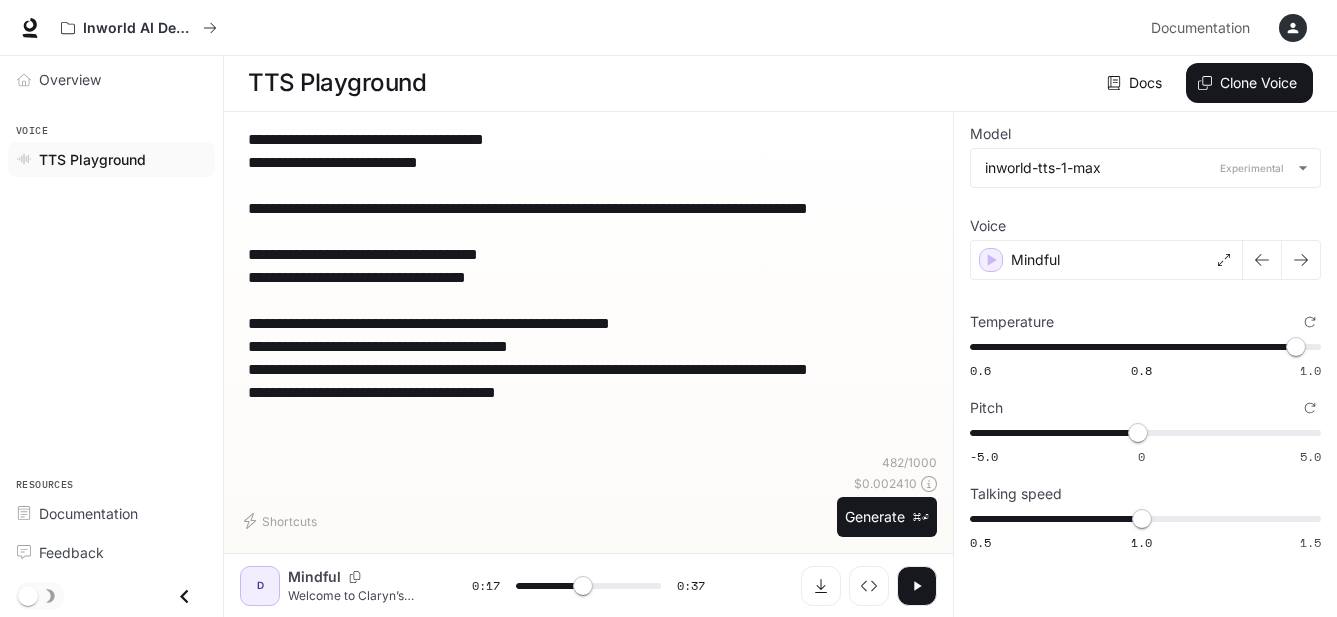 click on "**********" at bounding box center (588, 340) 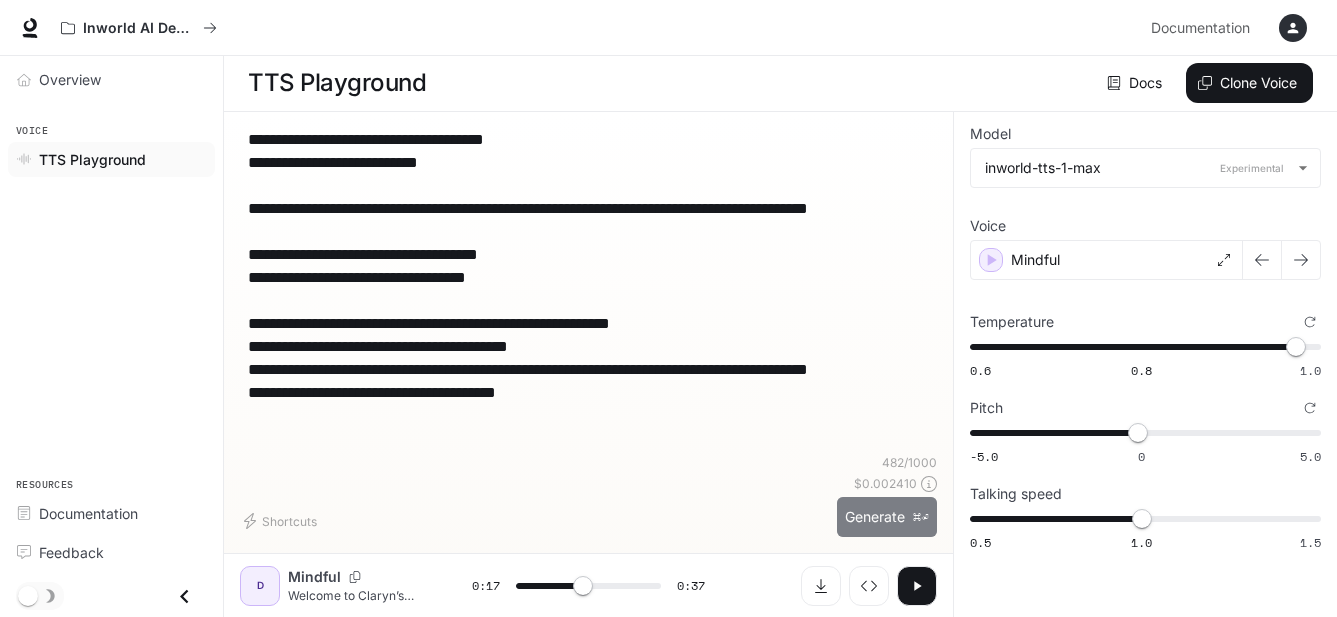 click on "Generate ⌘⏎" at bounding box center (887, 517) 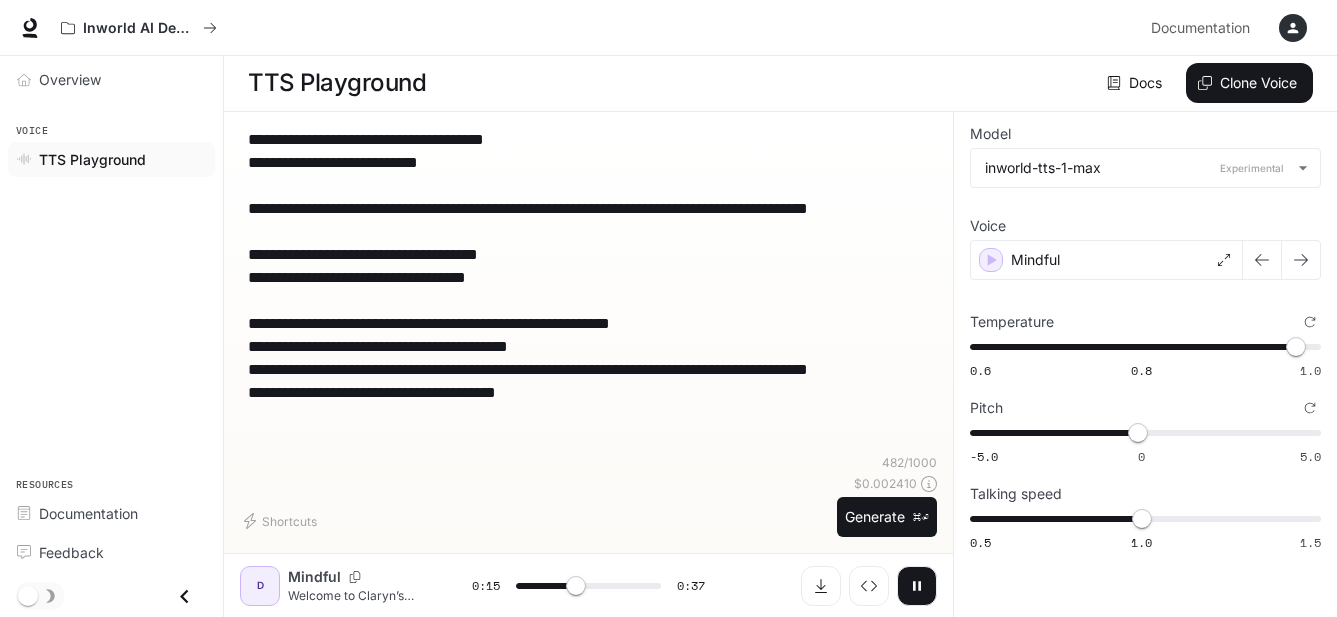 click at bounding box center (917, 586) 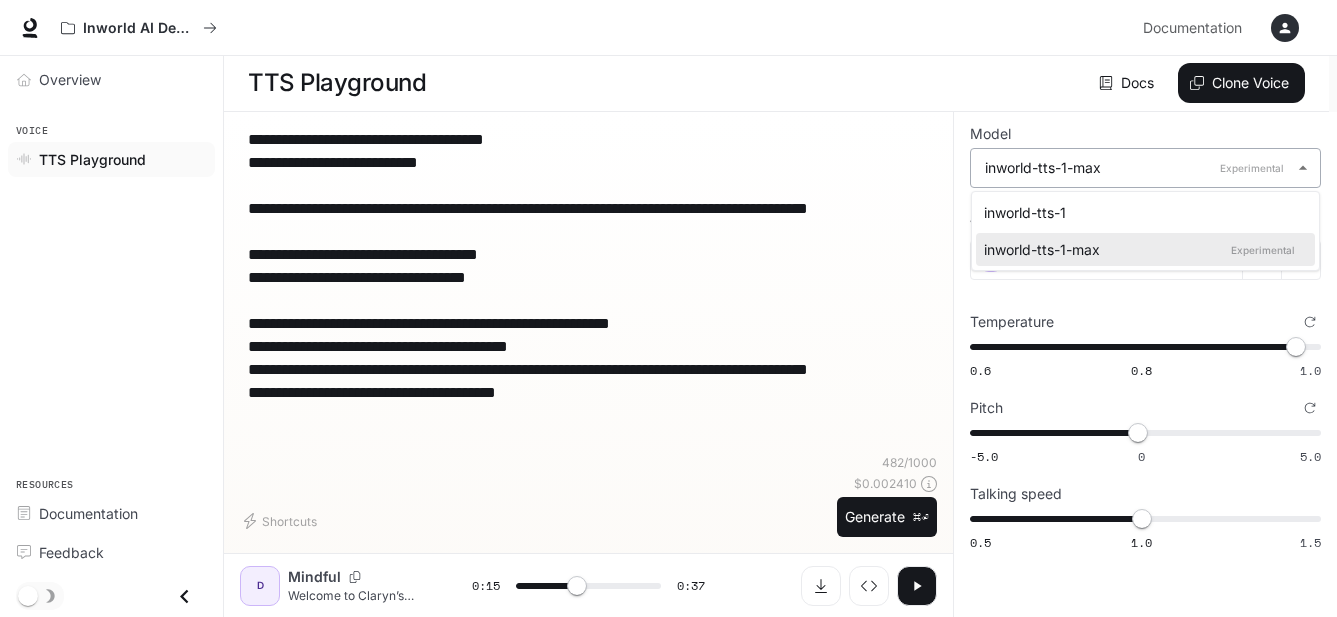 click on "**********" at bounding box center (668, 308) 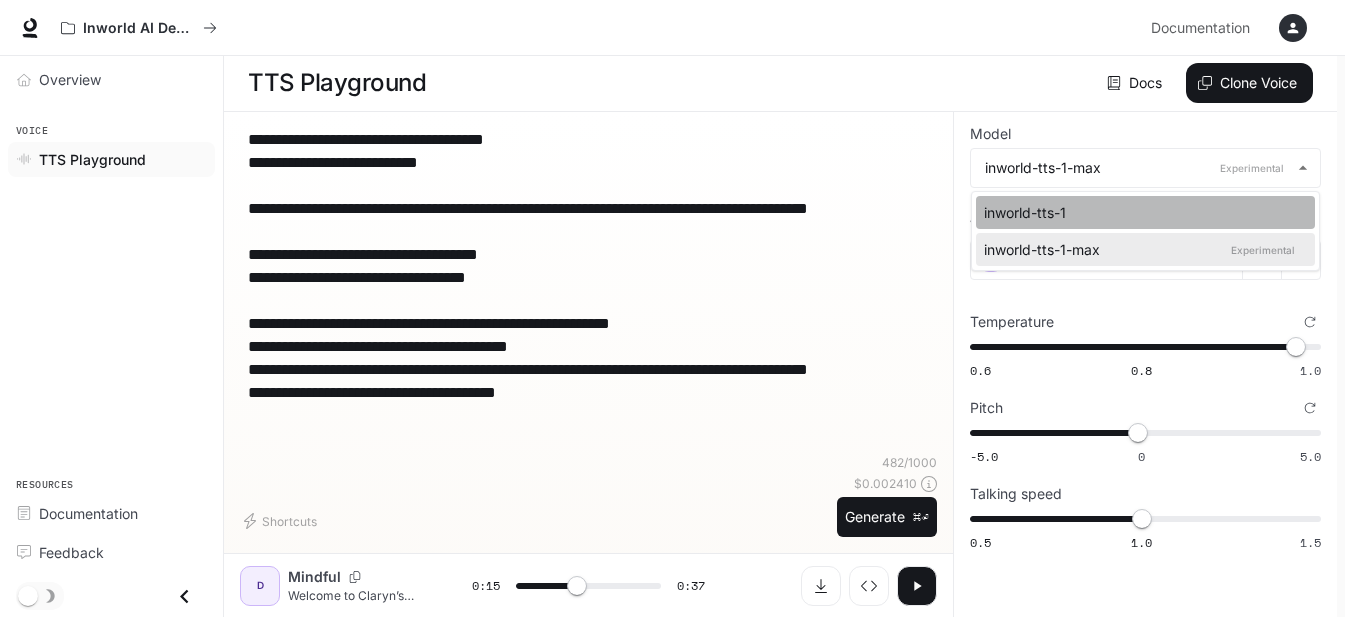 click on "inworld-tts-1" at bounding box center [1141, 212] 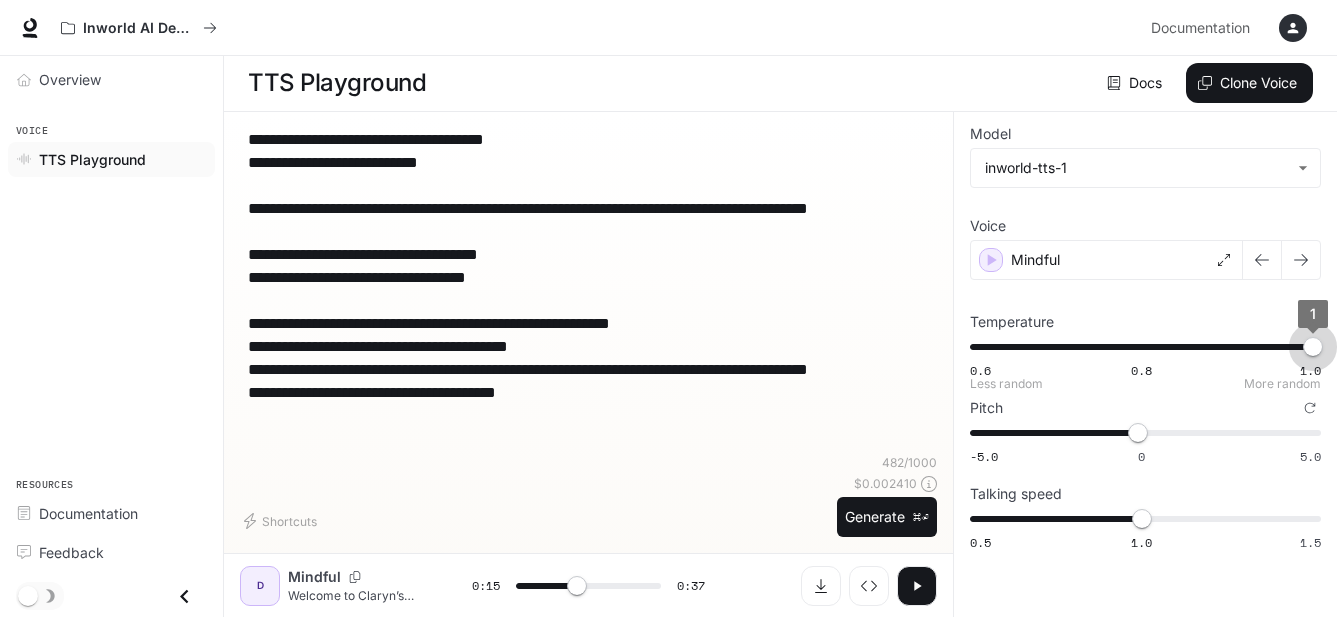 drag, startPoint x: 1296, startPoint y: 344, endPoint x: 1320, endPoint y: 341, distance: 24.186773 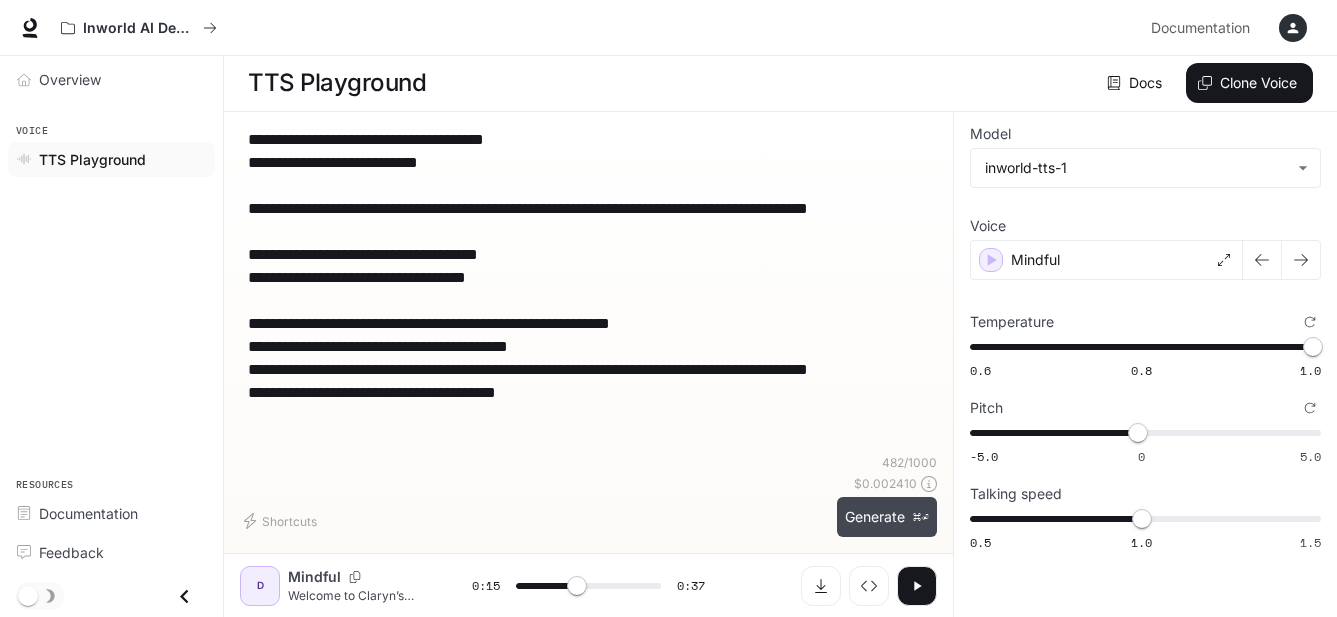 click on "Generate ⌘⏎" at bounding box center (887, 517) 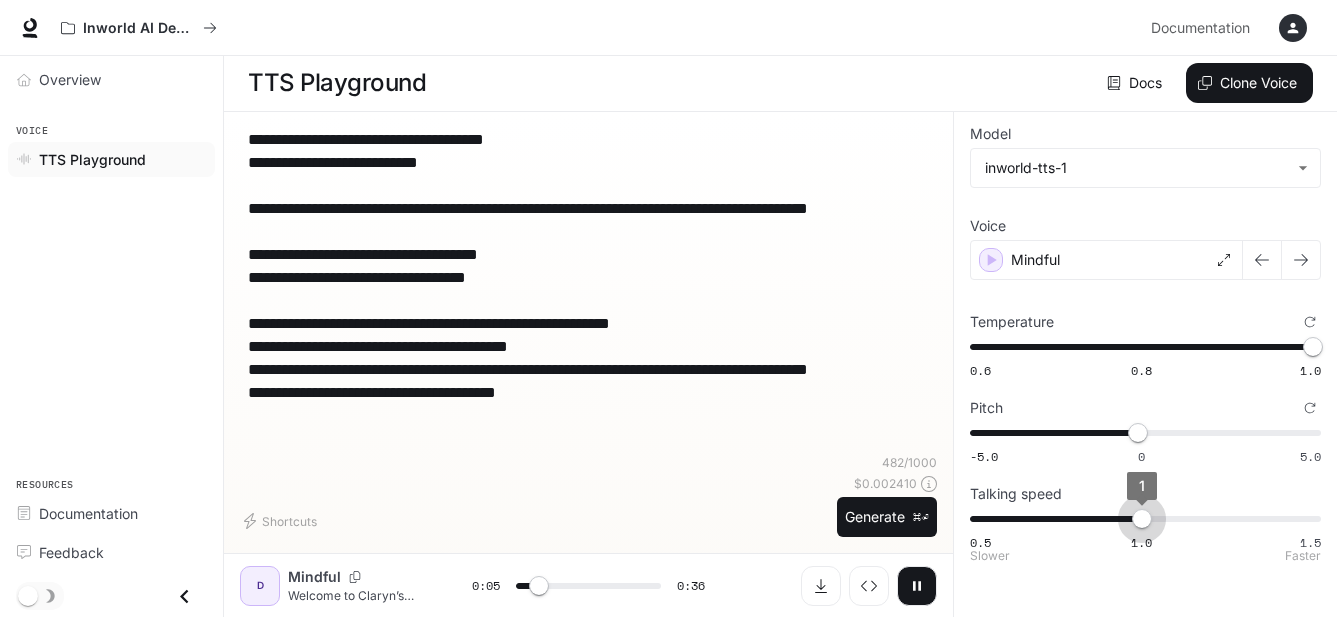 drag, startPoint x: 1149, startPoint y: 520, endPoint x: 1126, endPoint y: 527, distance: 24.04163 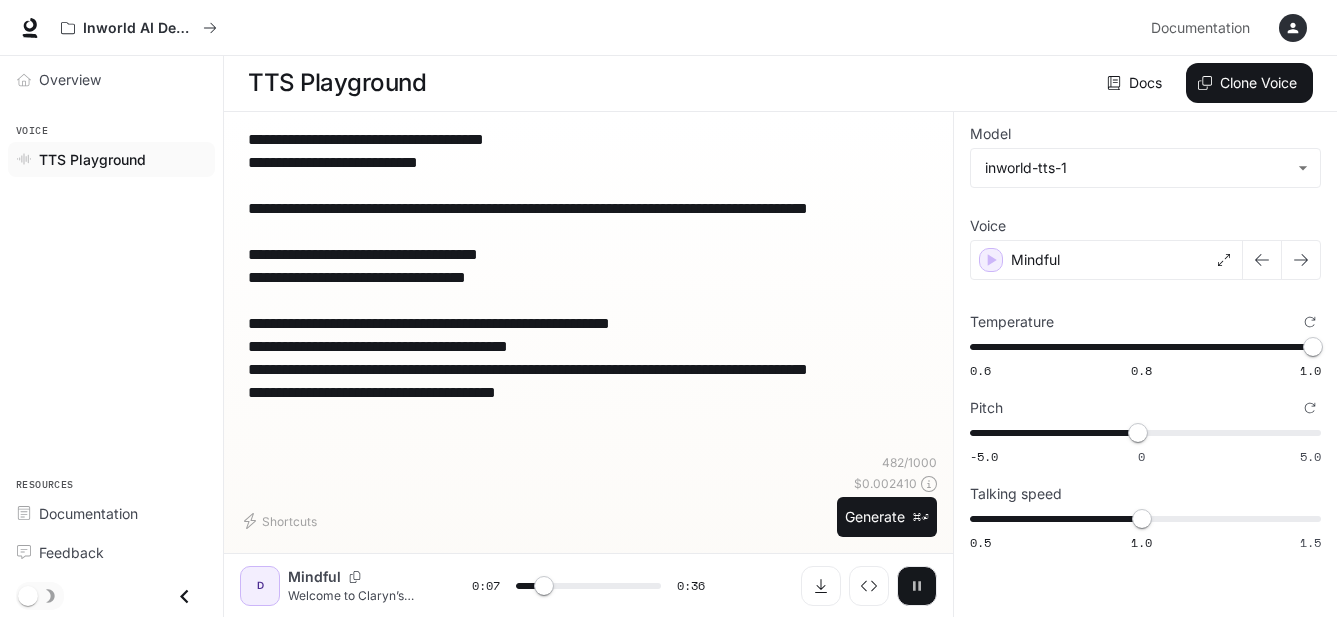click at bounding box center (917, 586) 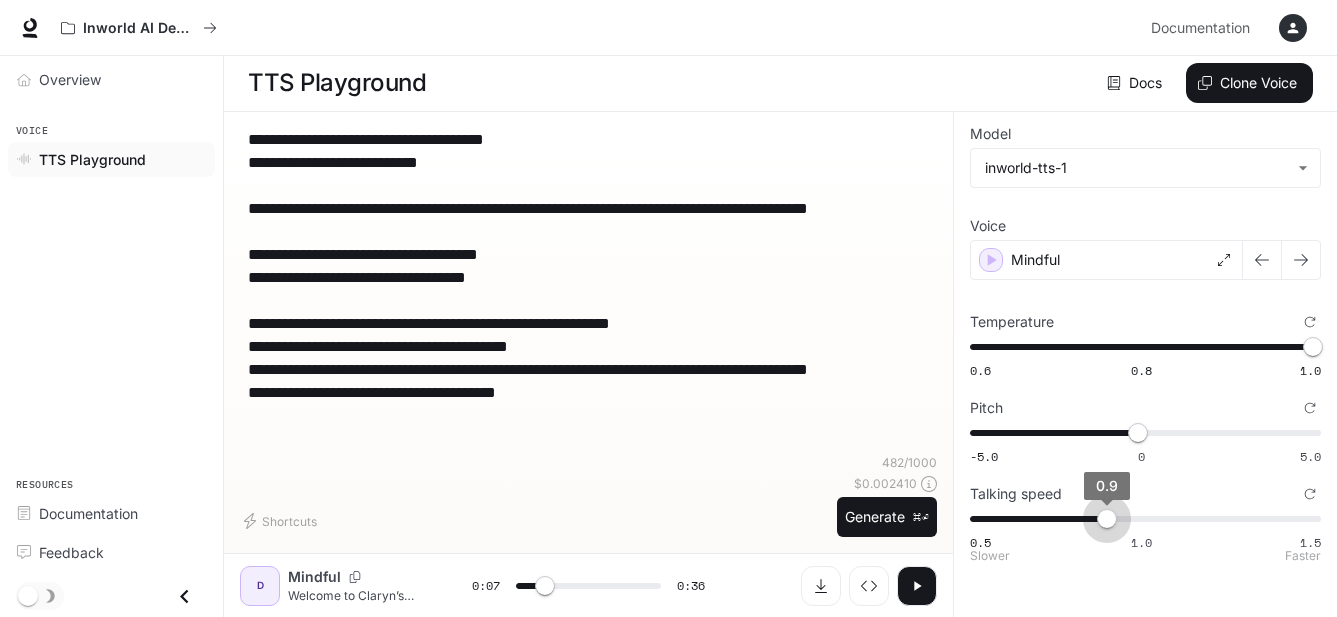 drag, startPoint x: 1140, startPoint y: 526, endPoint x: 1111, endPoint y: 524, distance: 29.068884 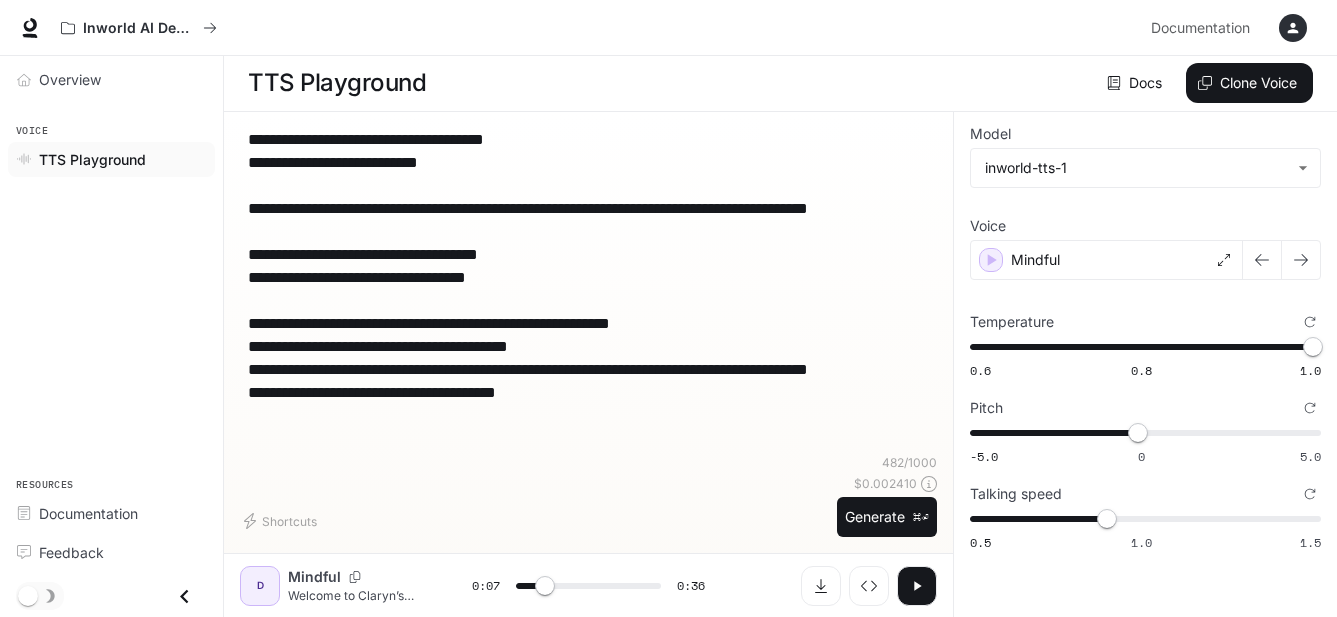 click at bounding box center [917, 586] 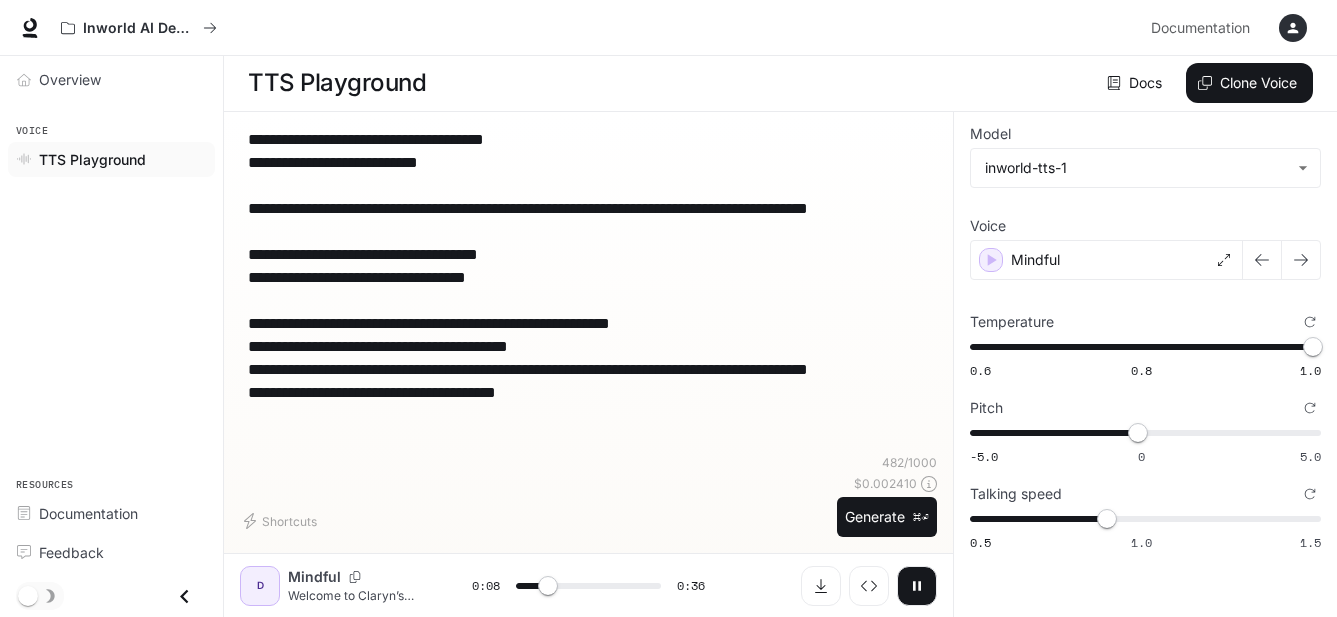 click at bounding box center (917, 586) 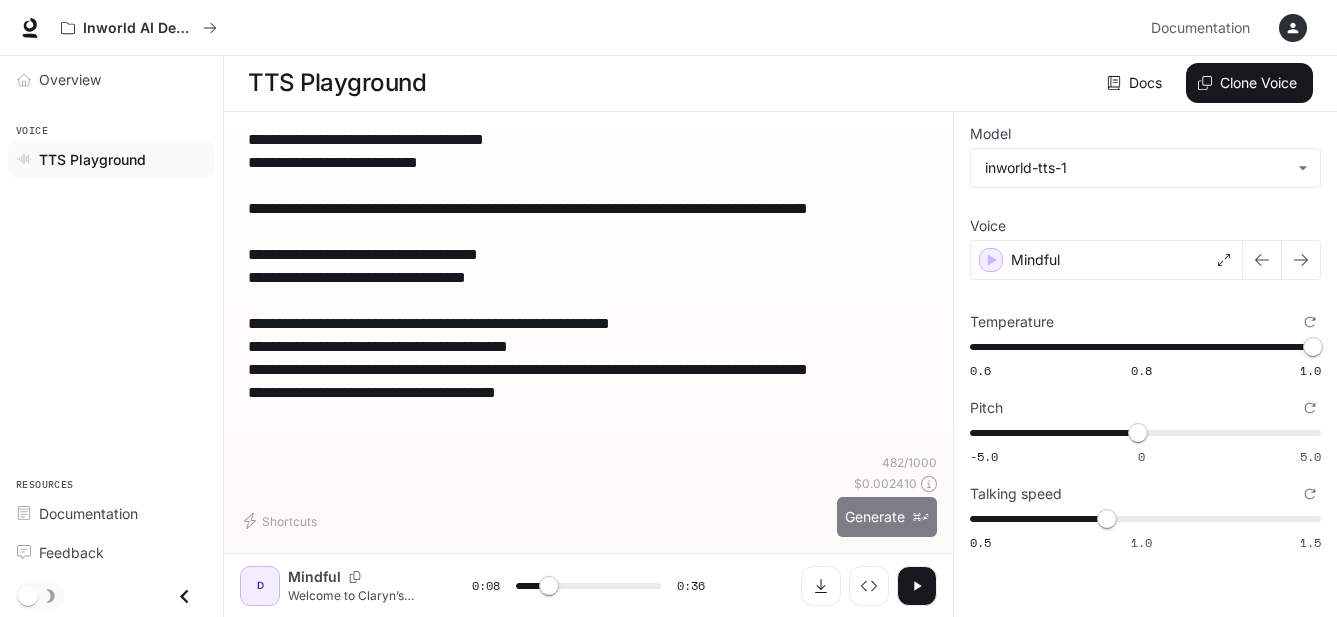click on "Generate ⌘⏎" at bounding box center [887, 517] 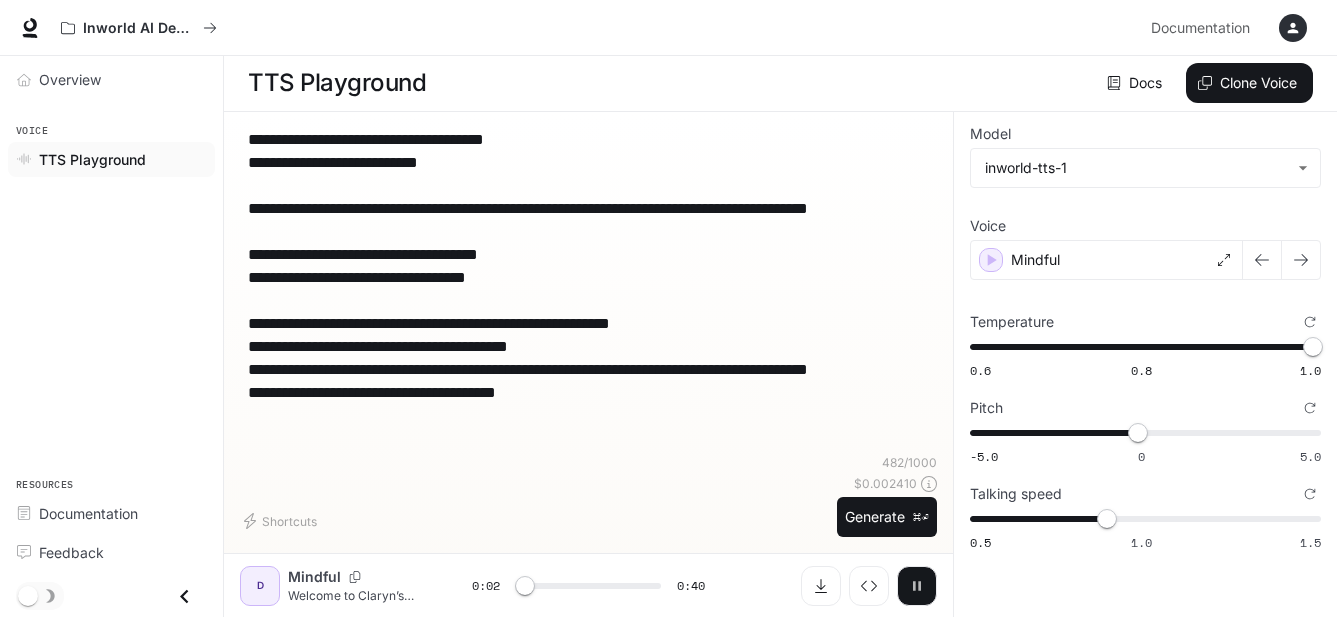 click at bounding box center [917, 586] 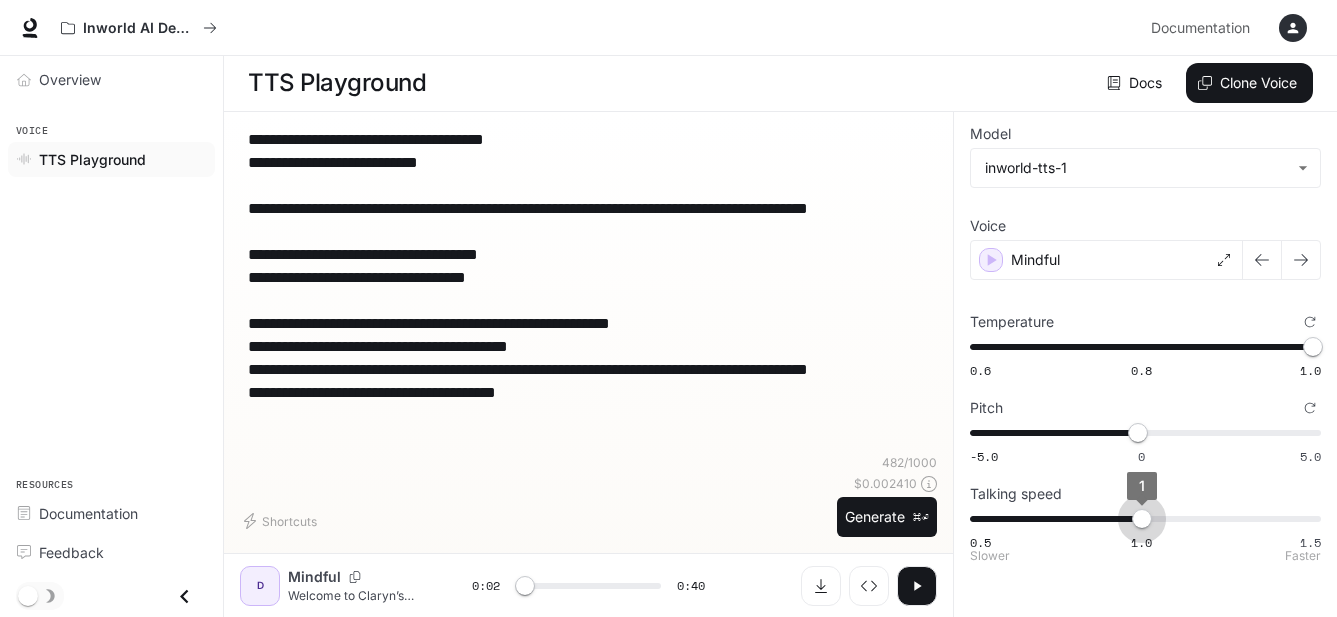 drag, startPoint x: 1111, startPoint y: 508, endPoint x: 1139, endPoint y: 508, distance: 28 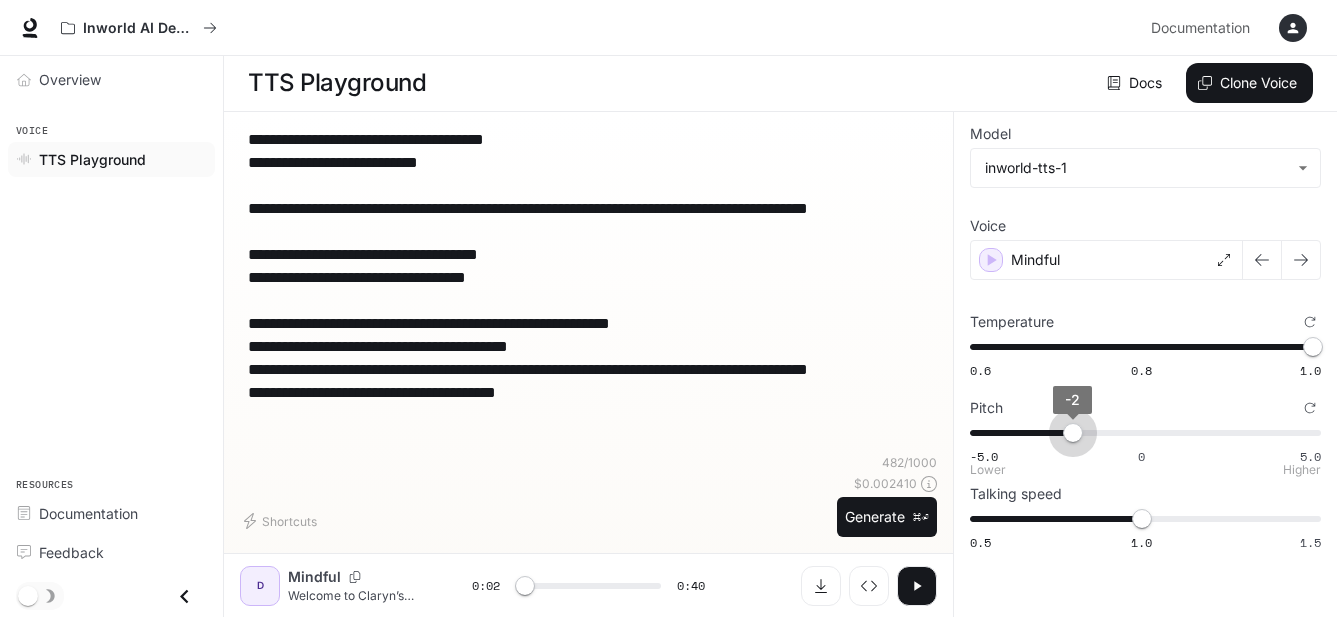 drag, startPoint x: 1143, startPoint y: 435, endPoint x: 1073, endPoint y: 427, distance: 70.45566 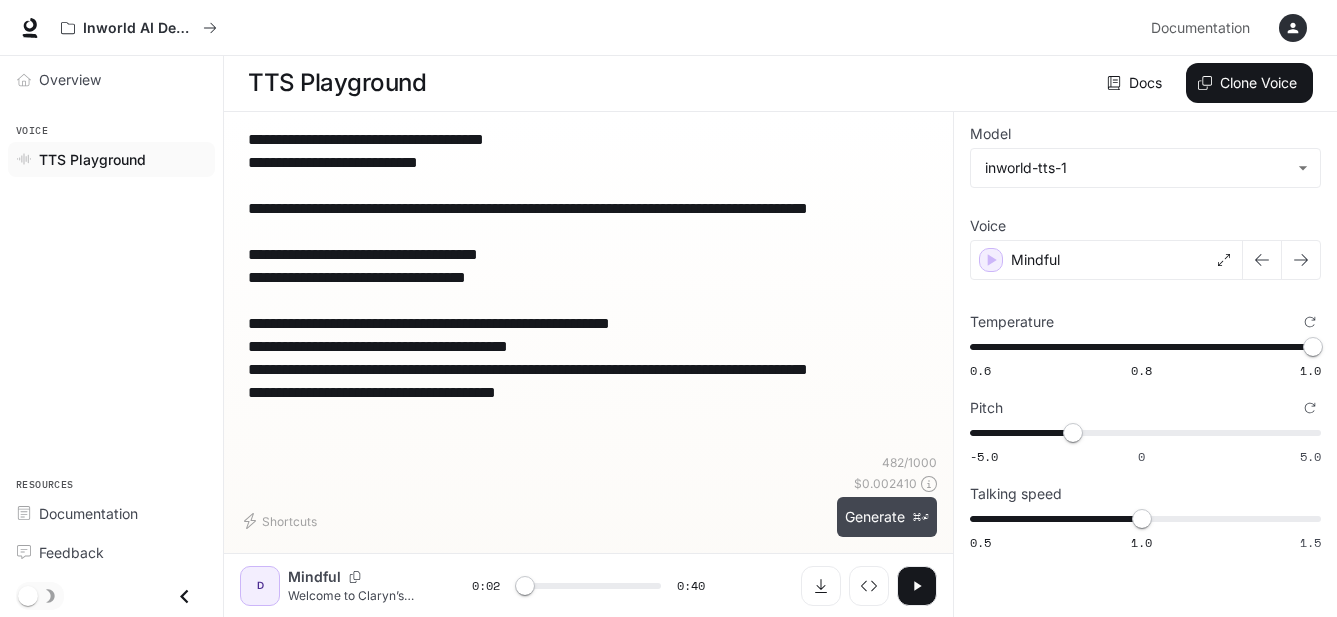 click on "Generate ⌘⏎" at bounding box center [887, 517] 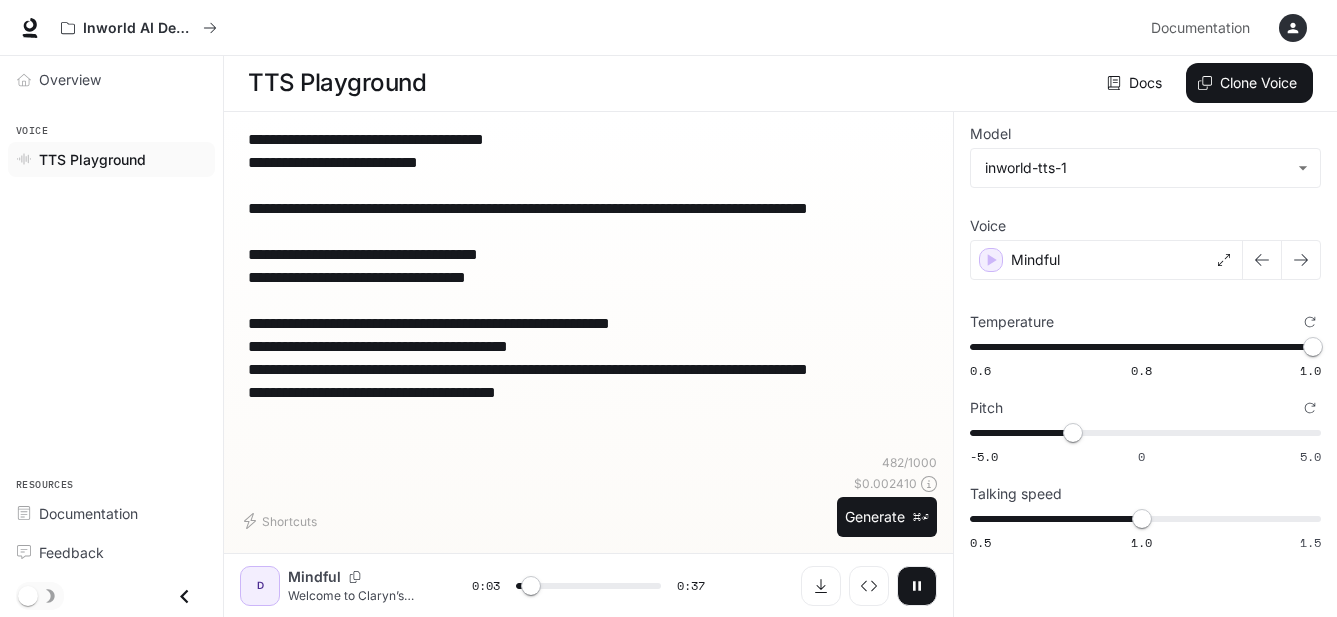 click at bounding box center (917, 586) 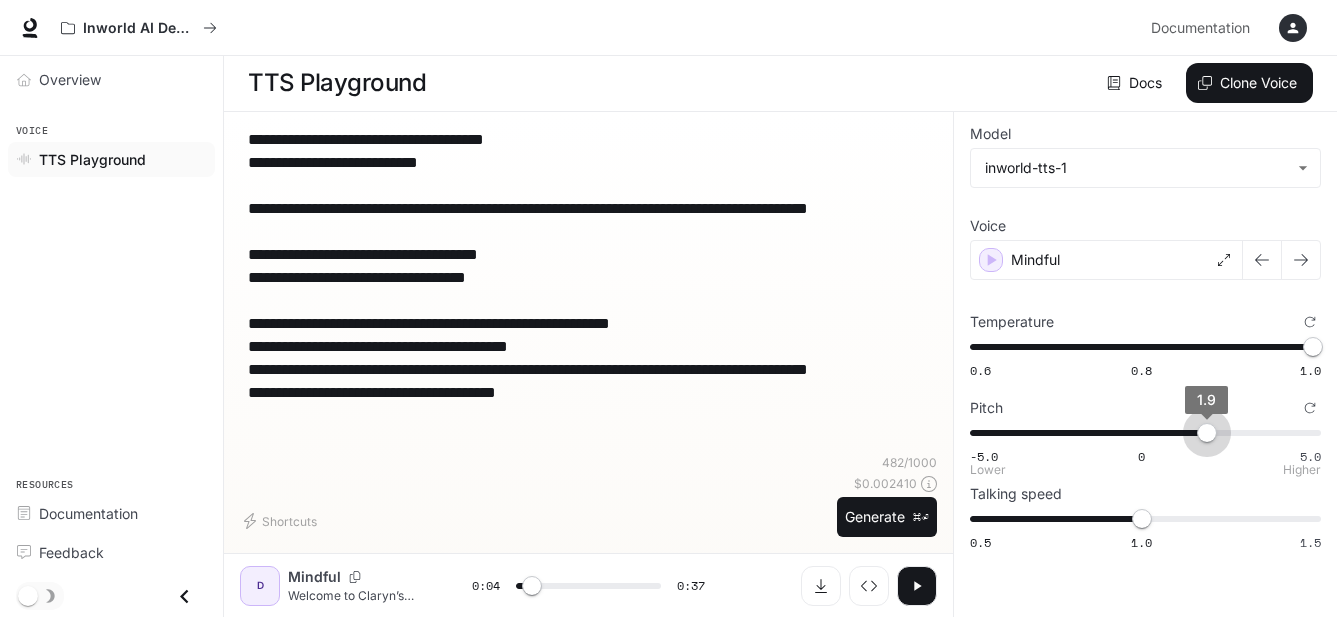 drag, startPoint x: 1079, startPoint y: 437, endPoint x: 1206, endPoint y: 430, distance: 127.192764 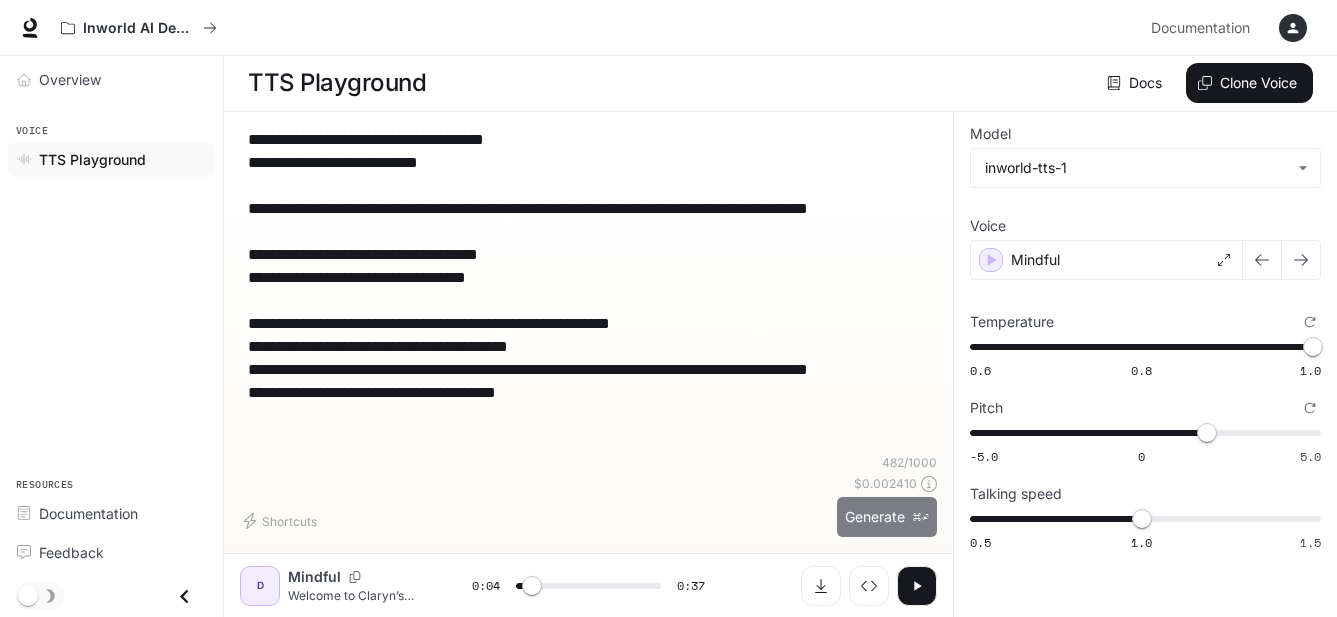 click on "Generate ⌘⏎" at bounding box center (887, 517) 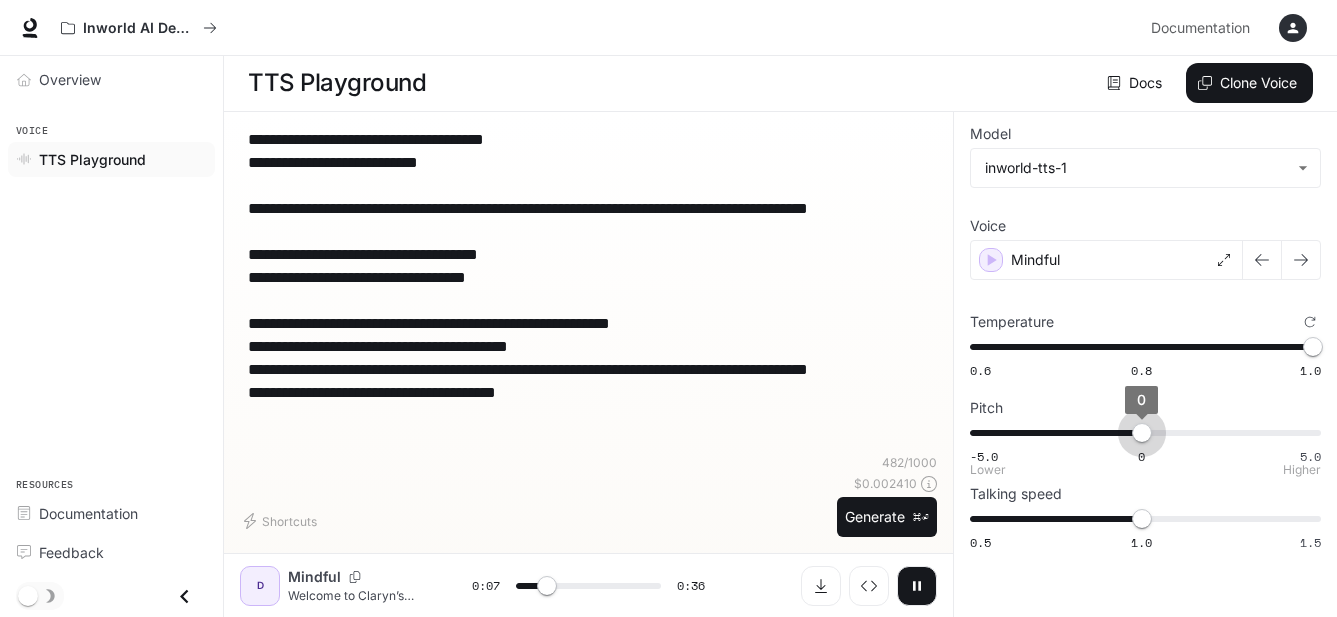 drag, startPoint x: 1204, startPoint y: 425, endPoint x: 1142, endPoint y: 418, distance: 62.39391 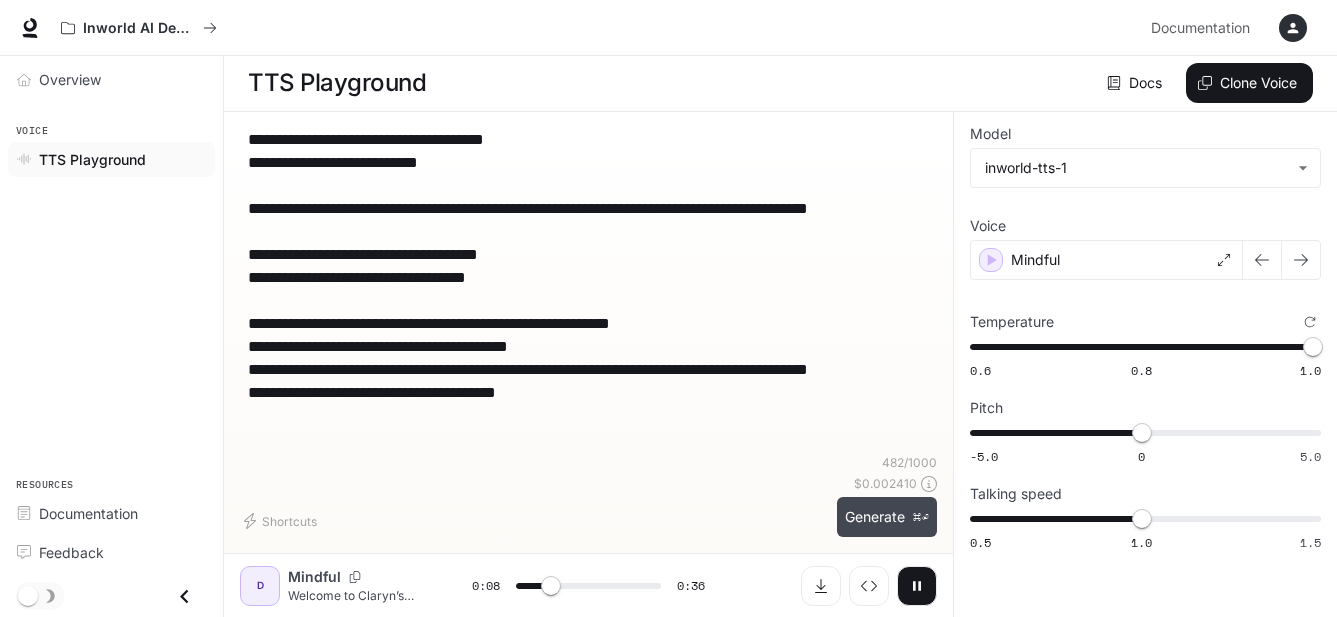 click on "Generate ⌘⏎" at bounding box center [887, 517] 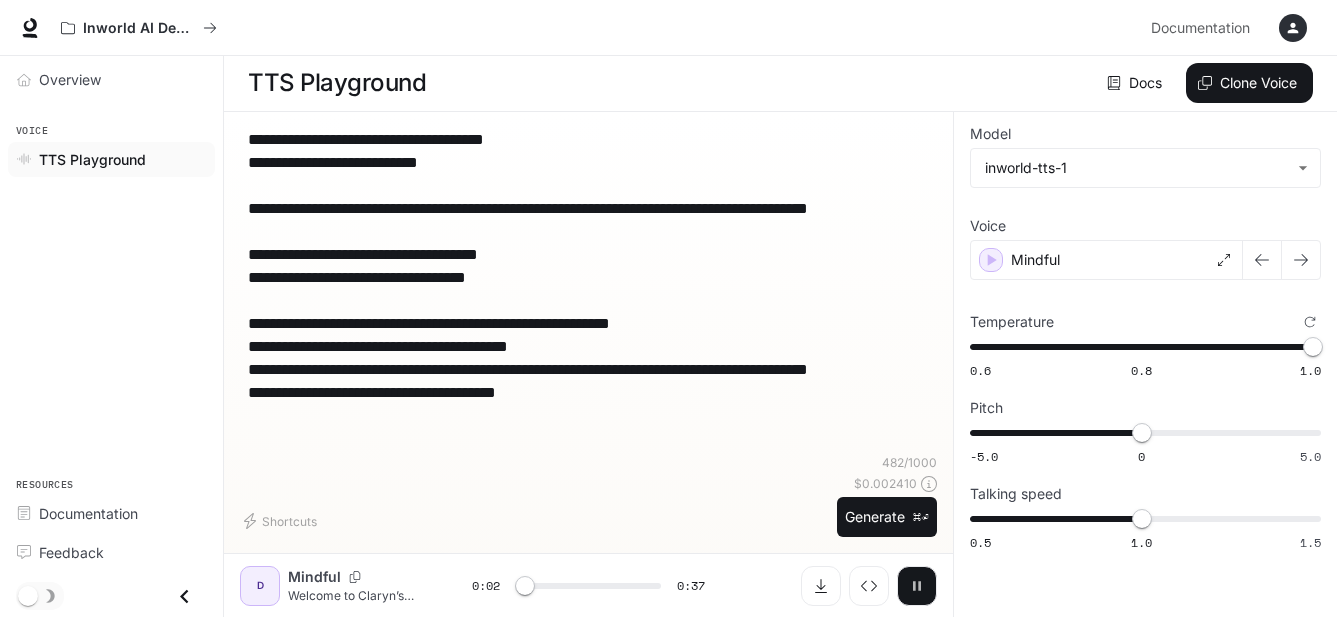 click at bounding box center (917, 586) 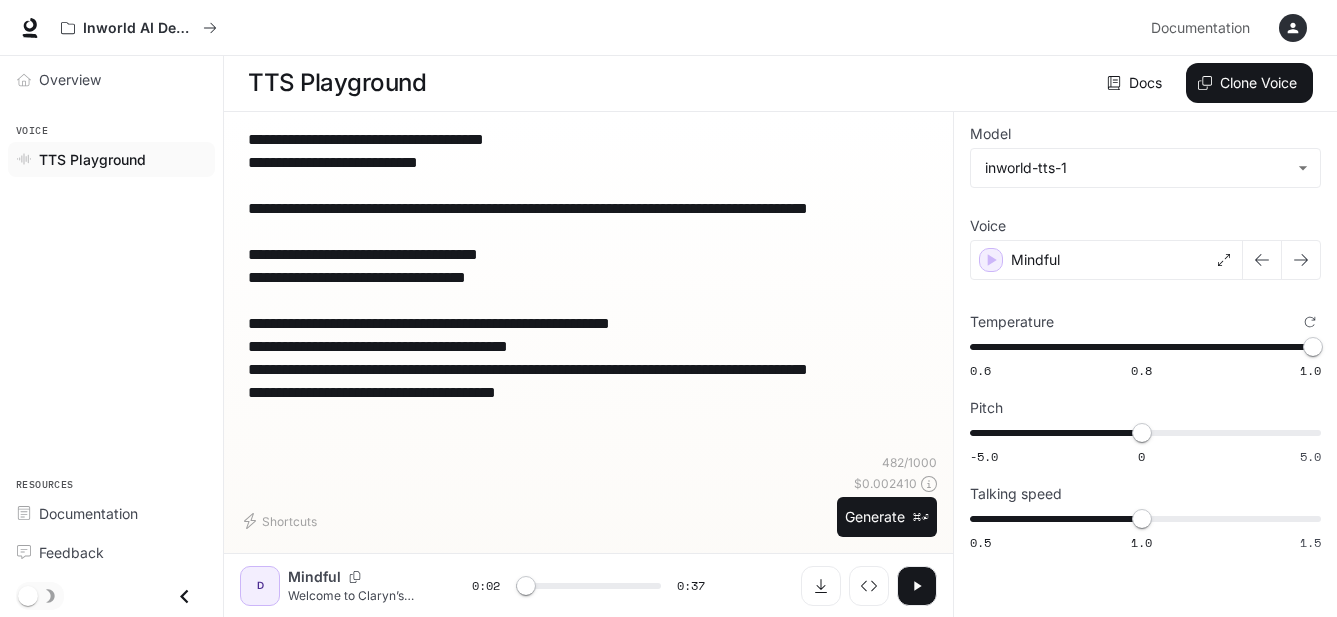 click on "**********" at bounding box center [588, 289] 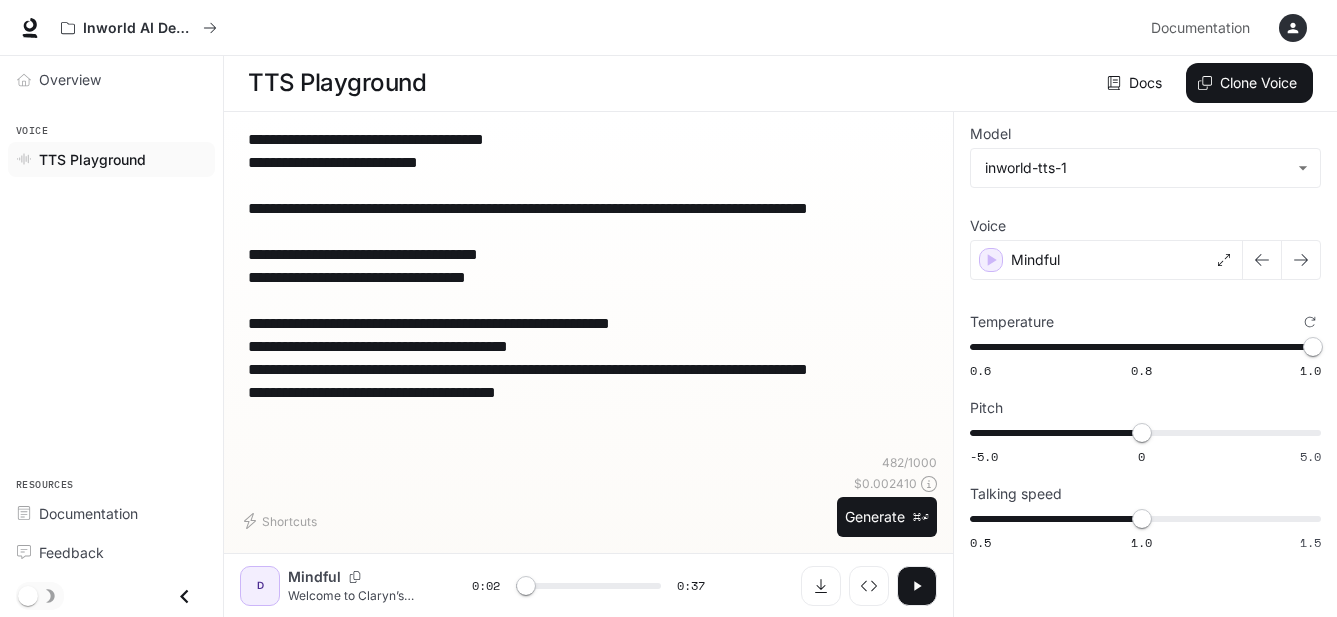 click on "**********" at bounding box center (588, 289) 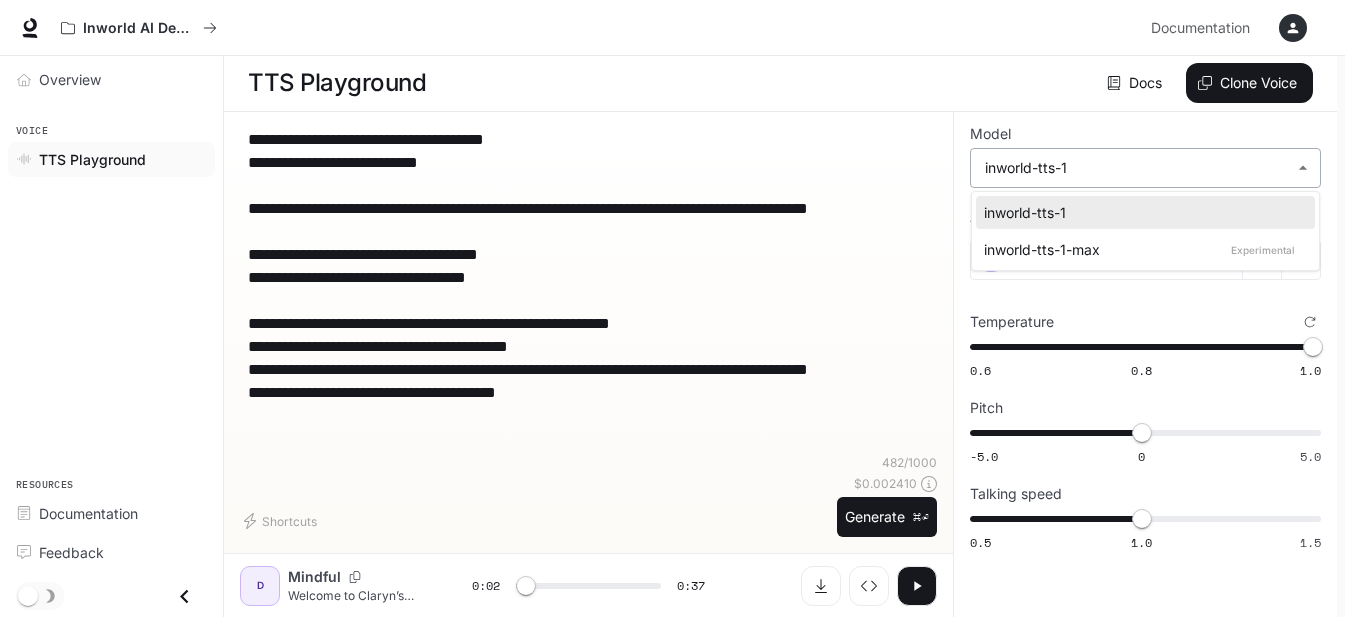 click on "**********" at bounding box center (672, 308) 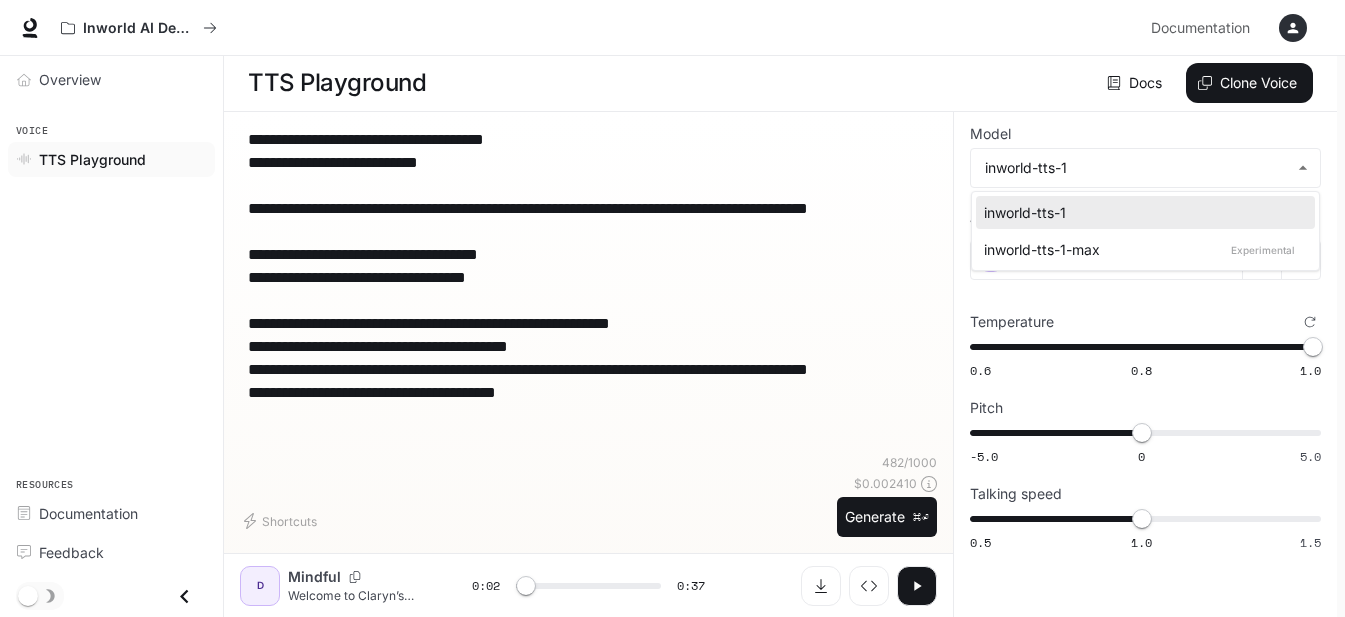 click at bounding box center [672, 308] 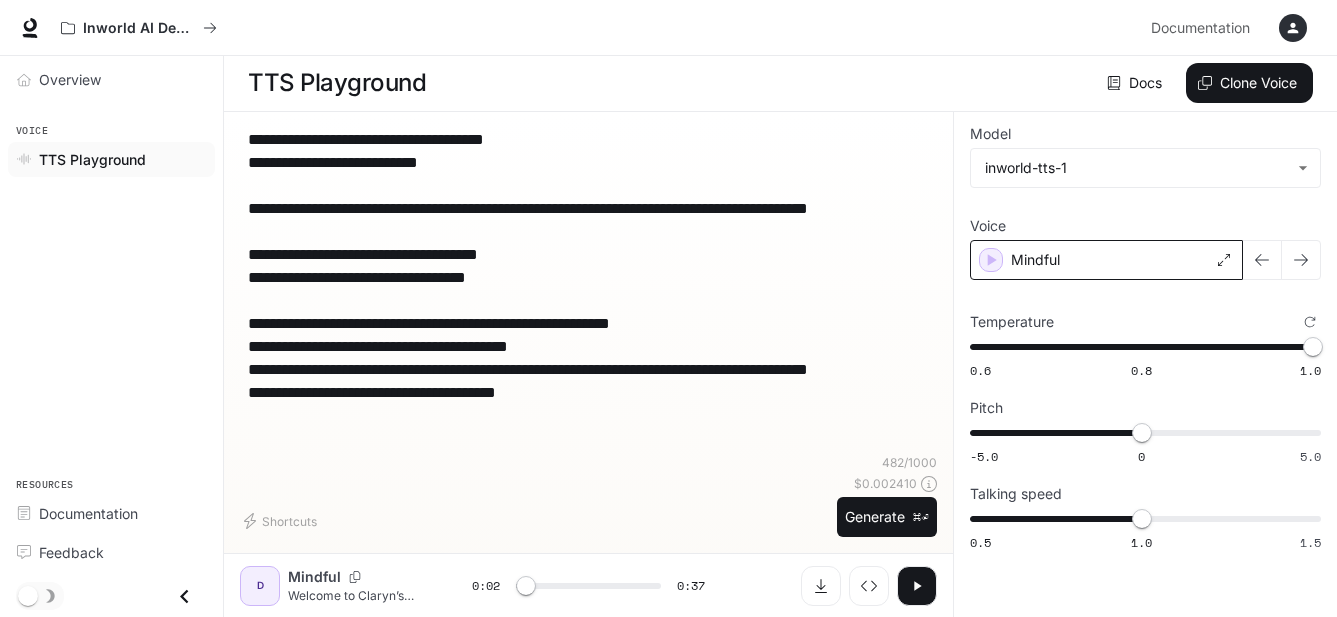 click on "Mindful" at bounding box center (1106, 260) 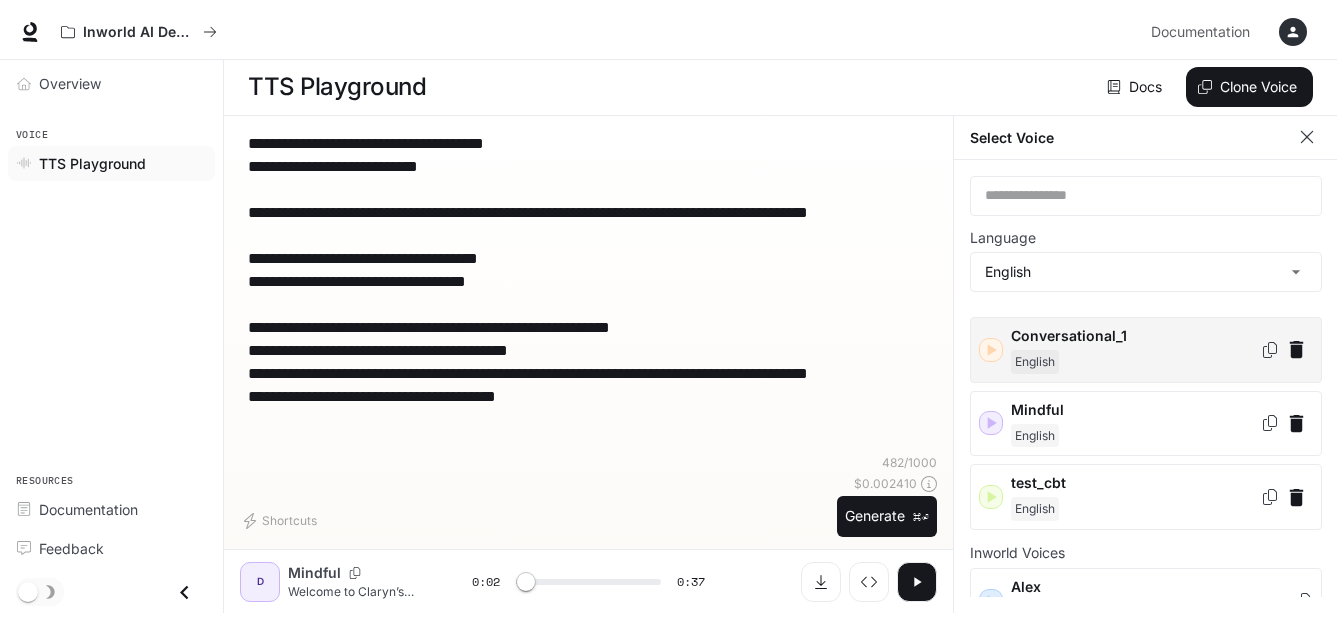 scroll, scrollTop: 10, scrollLeft: 0, axis: vertical 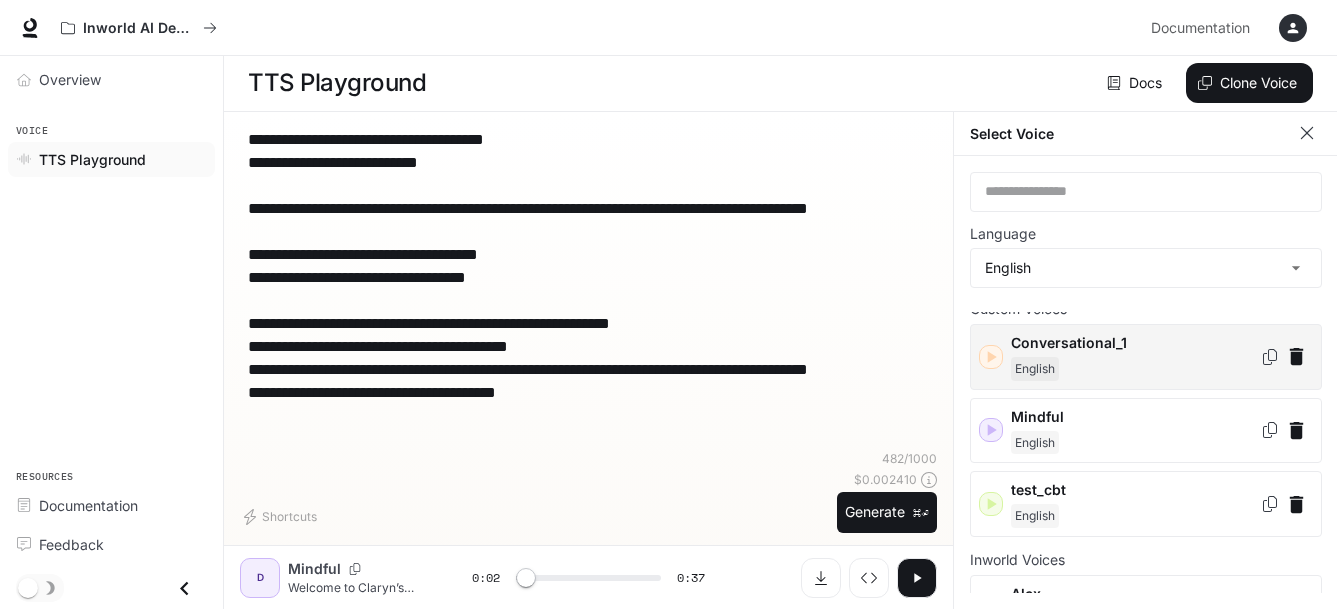 click on "Conversational_1" at bounding box center [1135, 343] 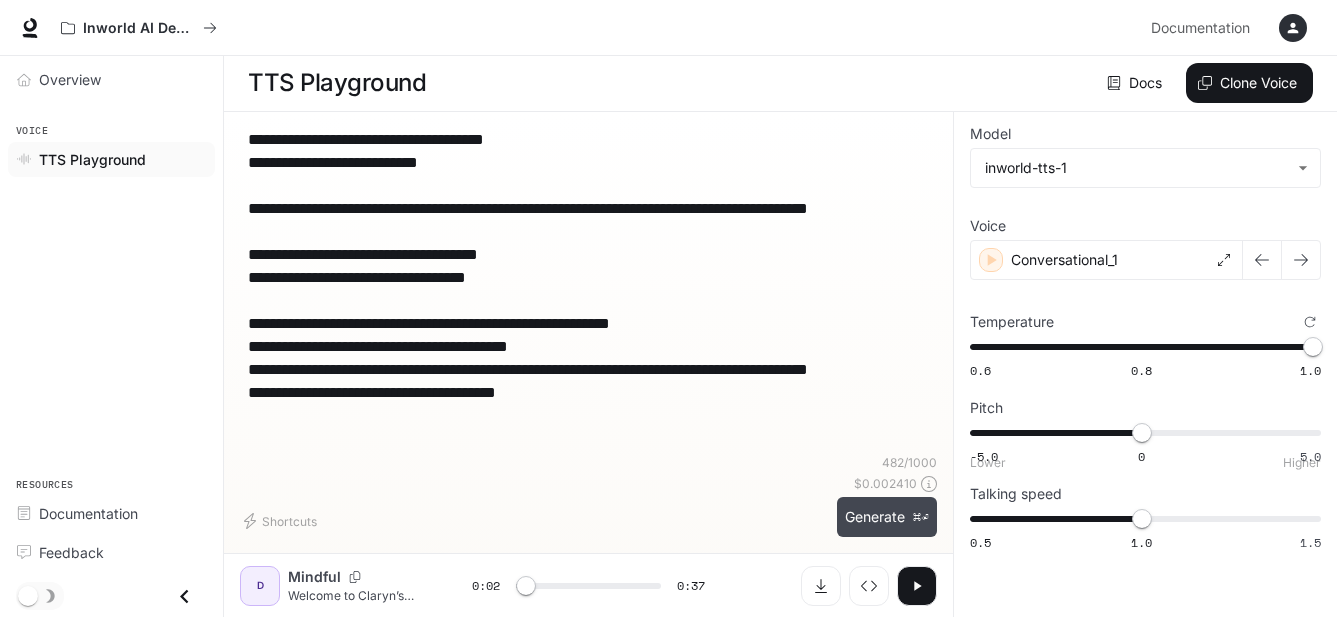click on "Generate ⌘⏎" at bounding box center [887, 517] 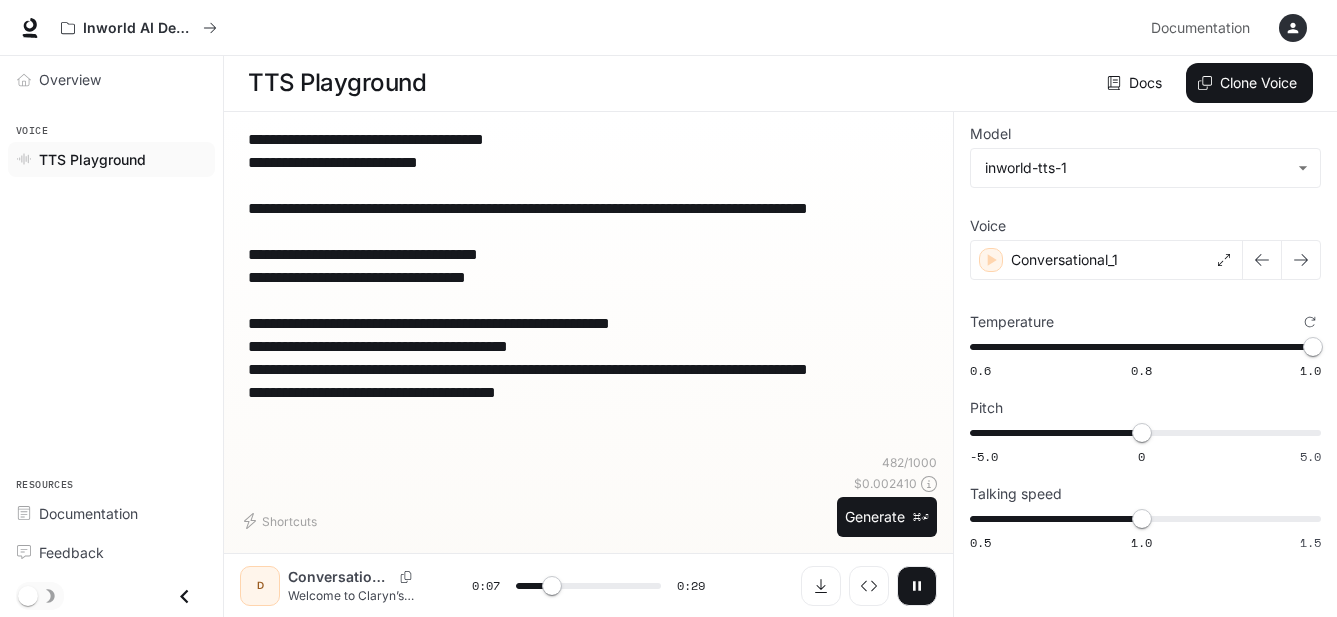 click at bounding box center (917, 586) 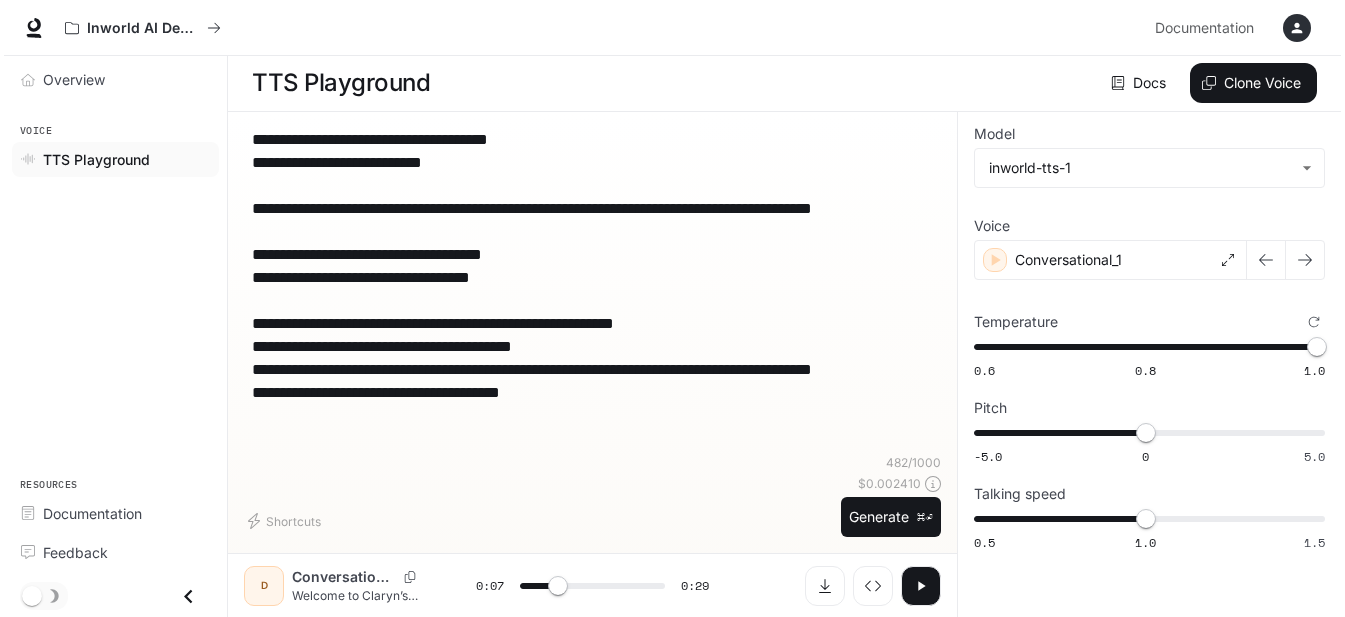 scroll, scrollTop: 0, scrollLeft: 0, axis: both 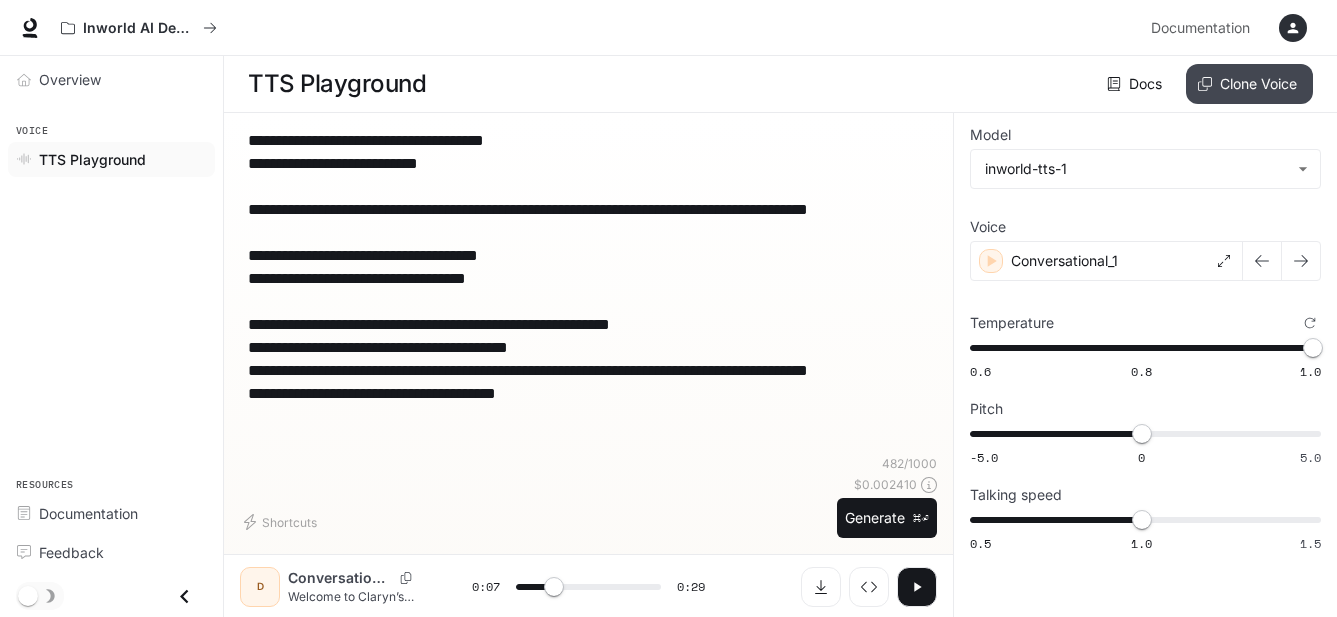 click on "Clone Voice" at bounding box center [1249, 84] 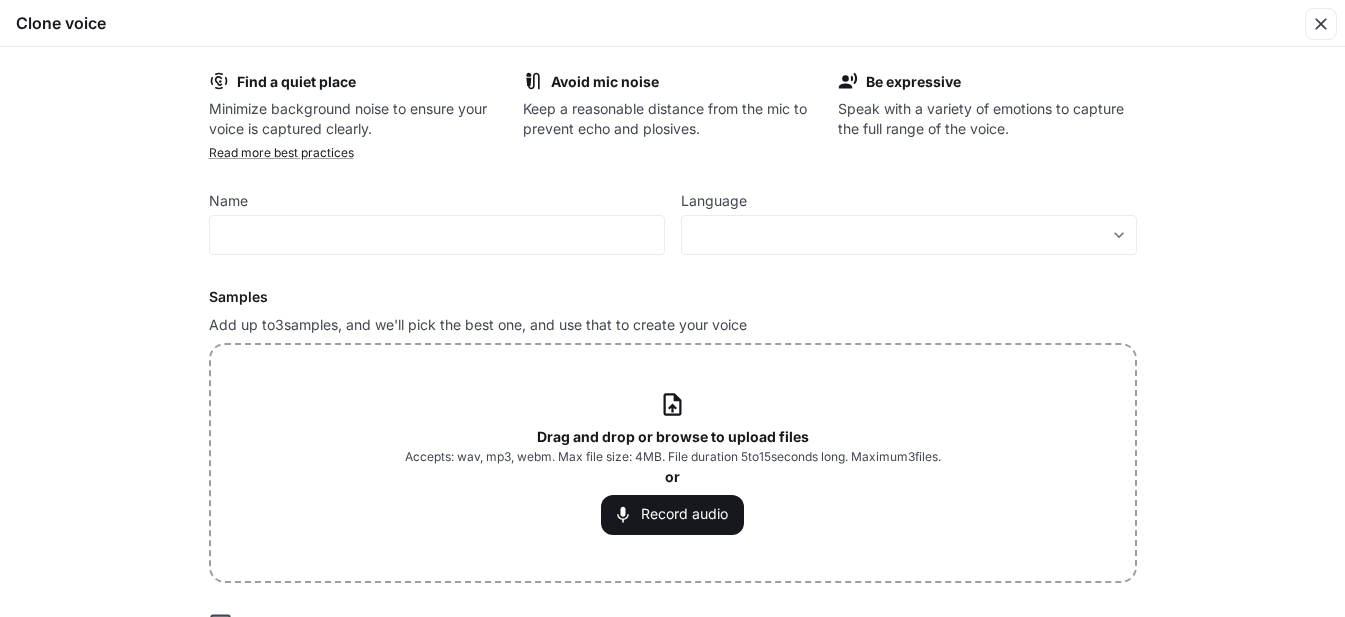 click at bounding box center (672, 405) 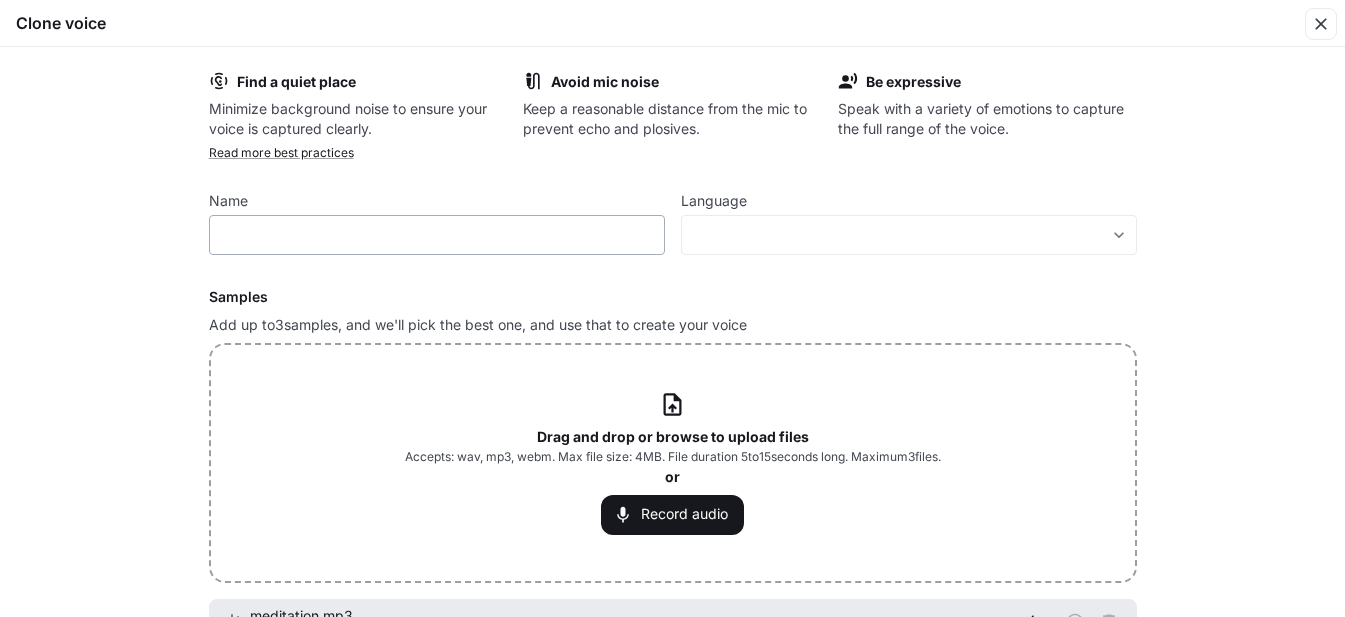 click on "​" at bounding box center [437, 235] 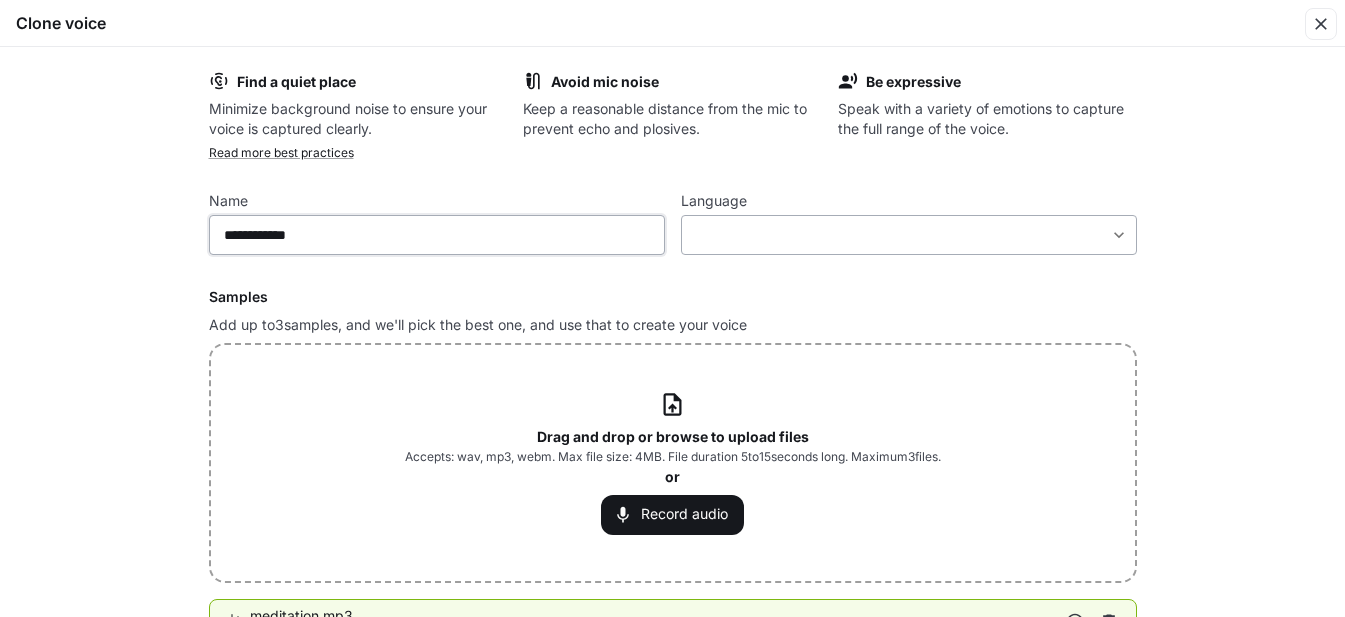 type on "**********" 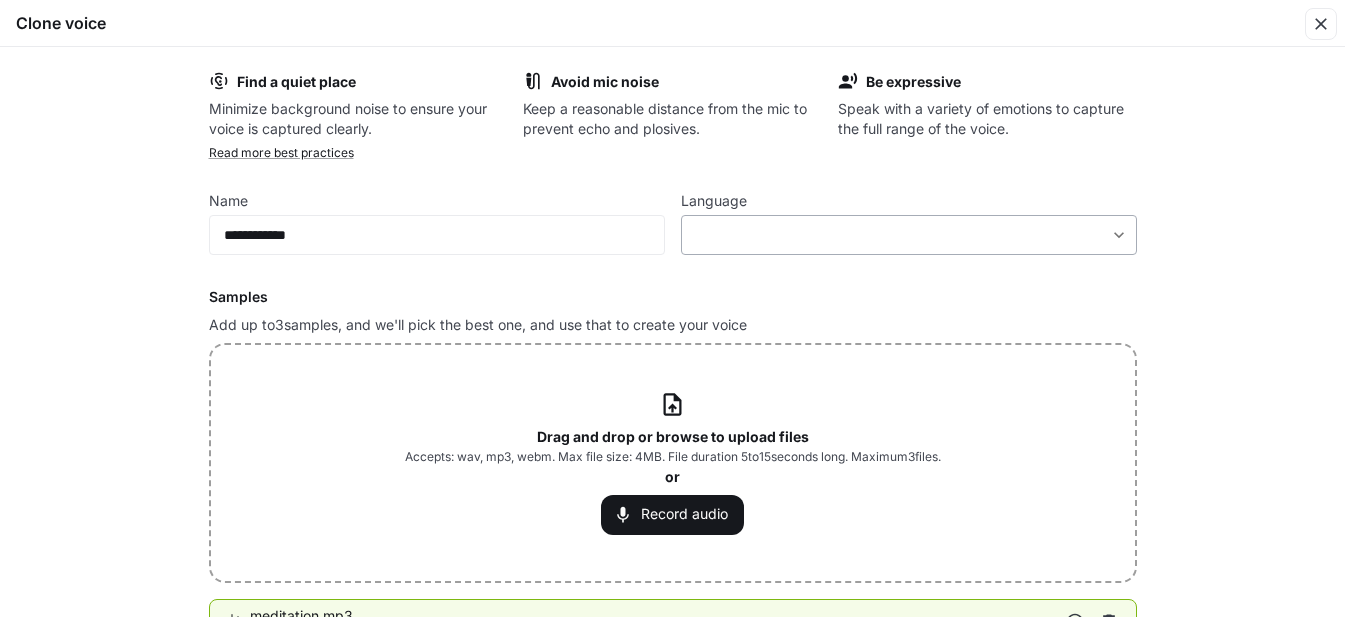 click on "**********" at bounding box center [672, 309] 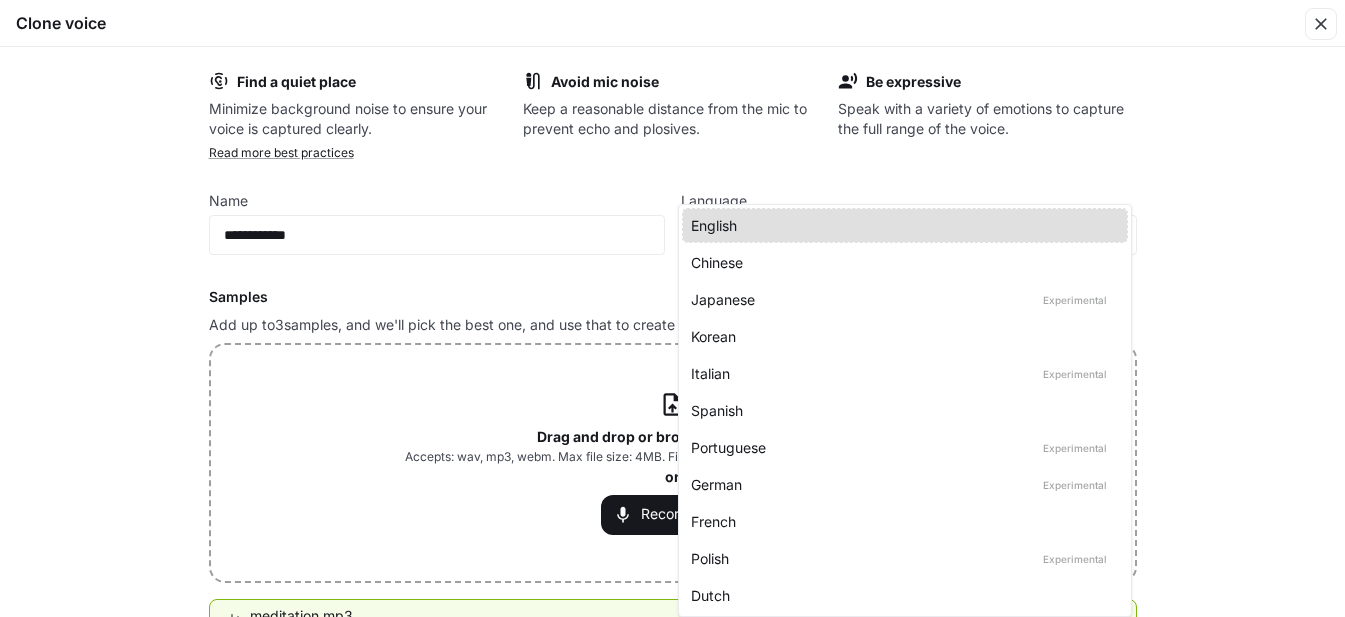 click on "English" at bounding box center (901, 225) 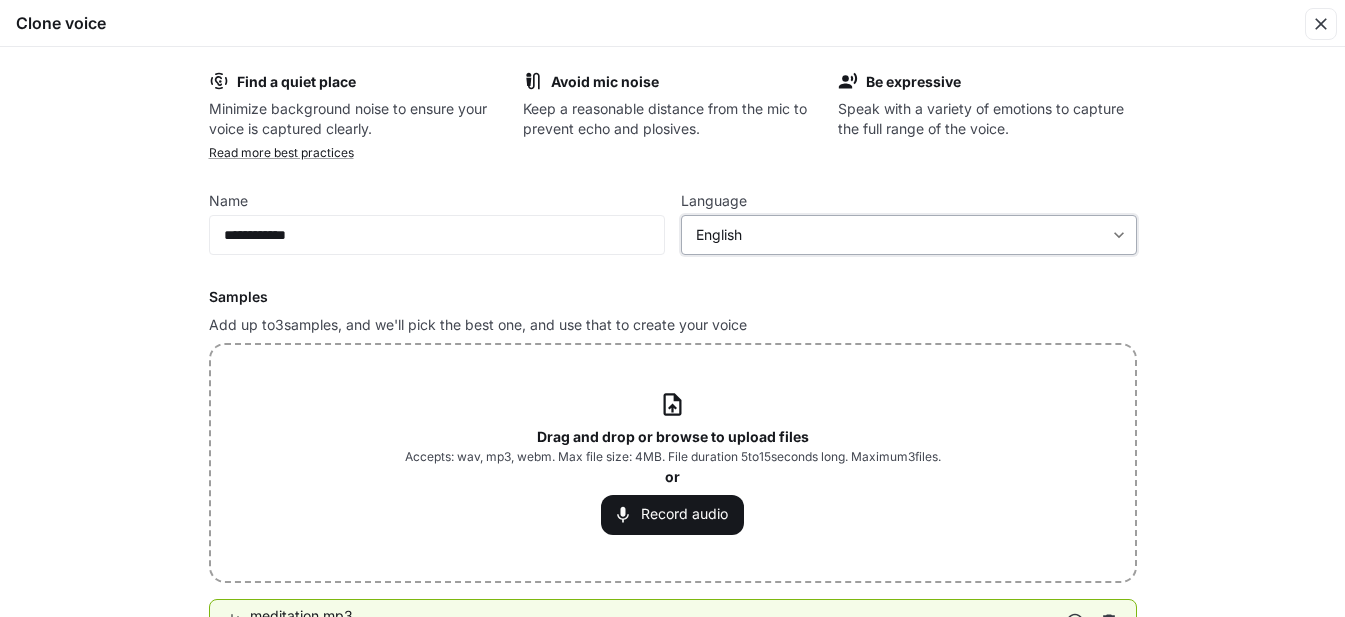scroll, scrollTop: 172, scrollLeft: 0, axis: vertical 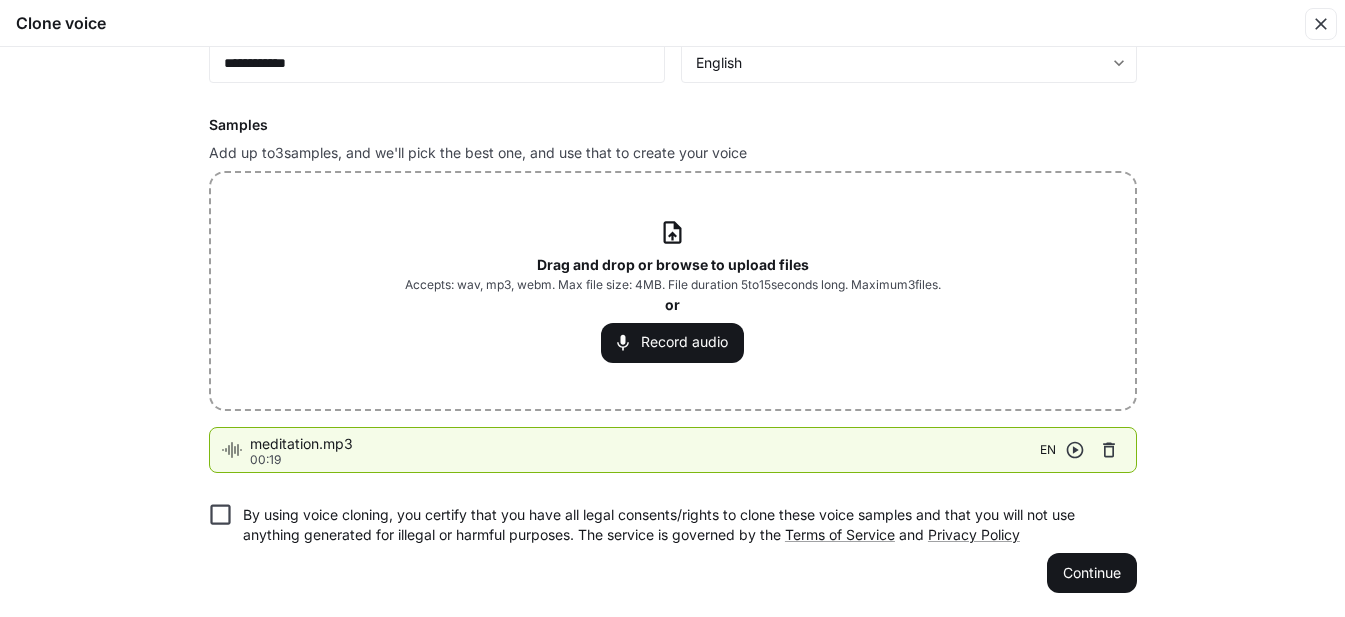 click on "By using voice cloning, you certify that you have all legal consents/rights to clone these voice samples and that you will not use anything generated for illegal or harmful purposes. The service is governed by the   Terms of Service   and   Privacy Policy" at bounding box center [682, 525] 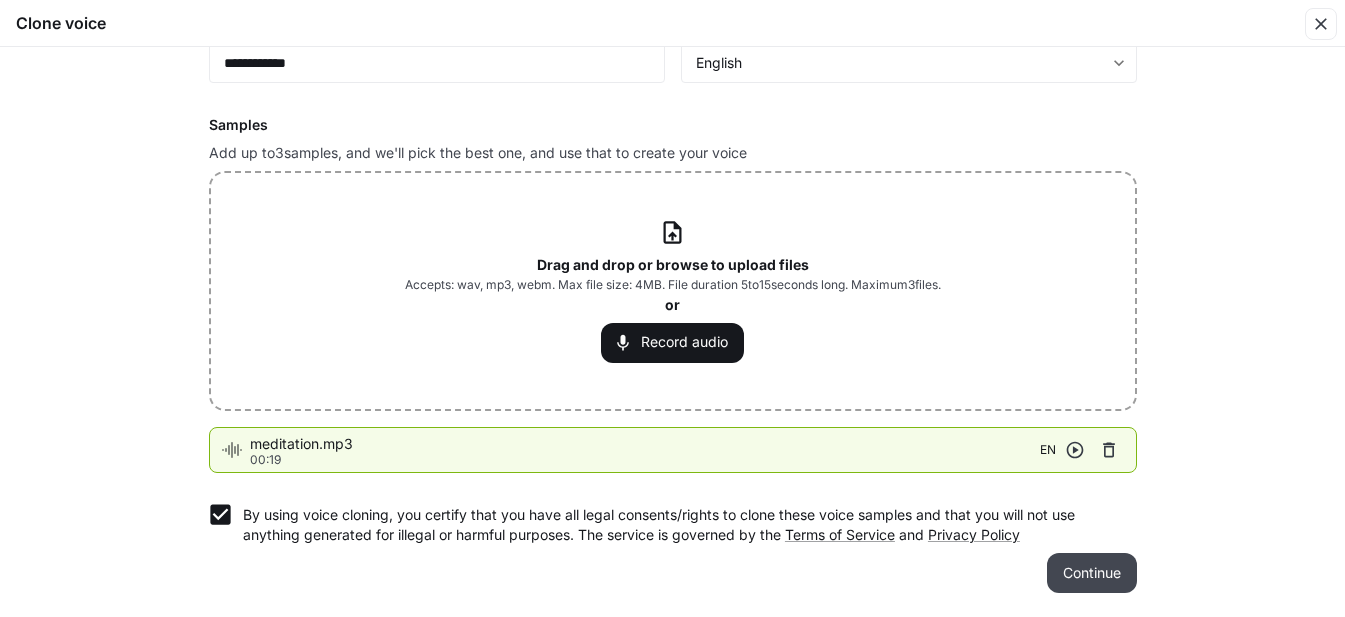 click on "Continue" at bounding box center (1092, 573) 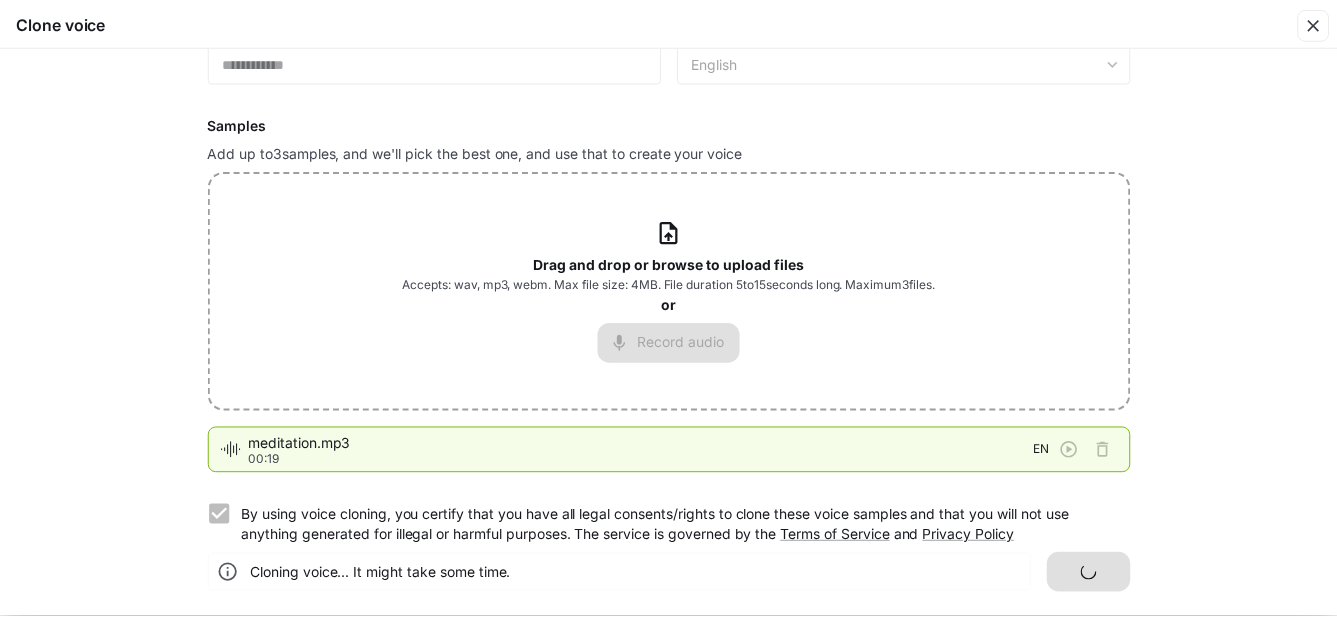 scroll, scrollTop: 0, scrollLeft: 0, axis: both 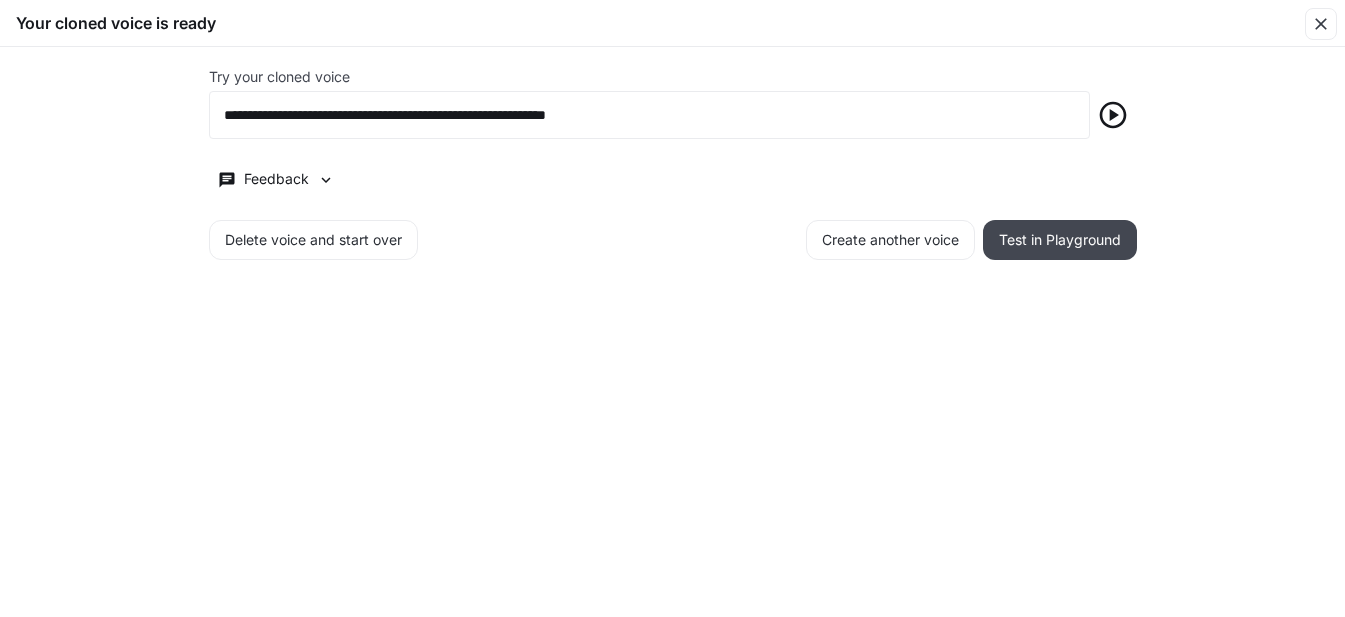 click on "Test in Playground" at bounding box center [1060, 240] 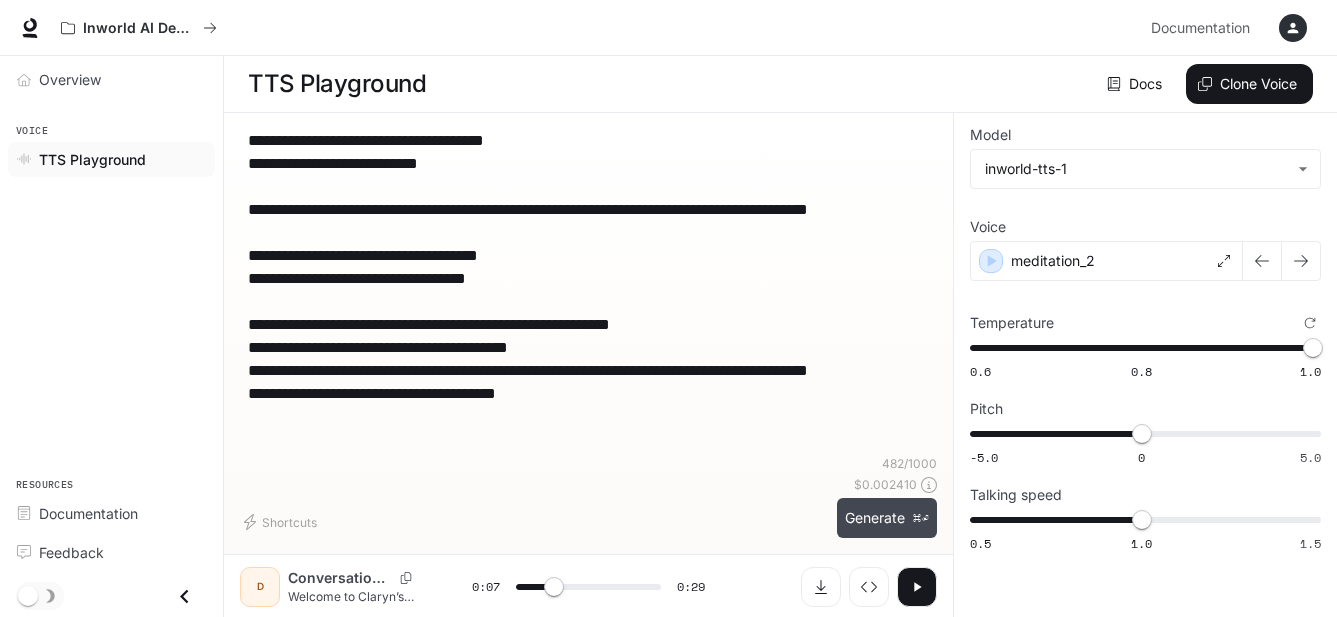 click on "Generate ⌘⏎" at bounding box center [887, 518] 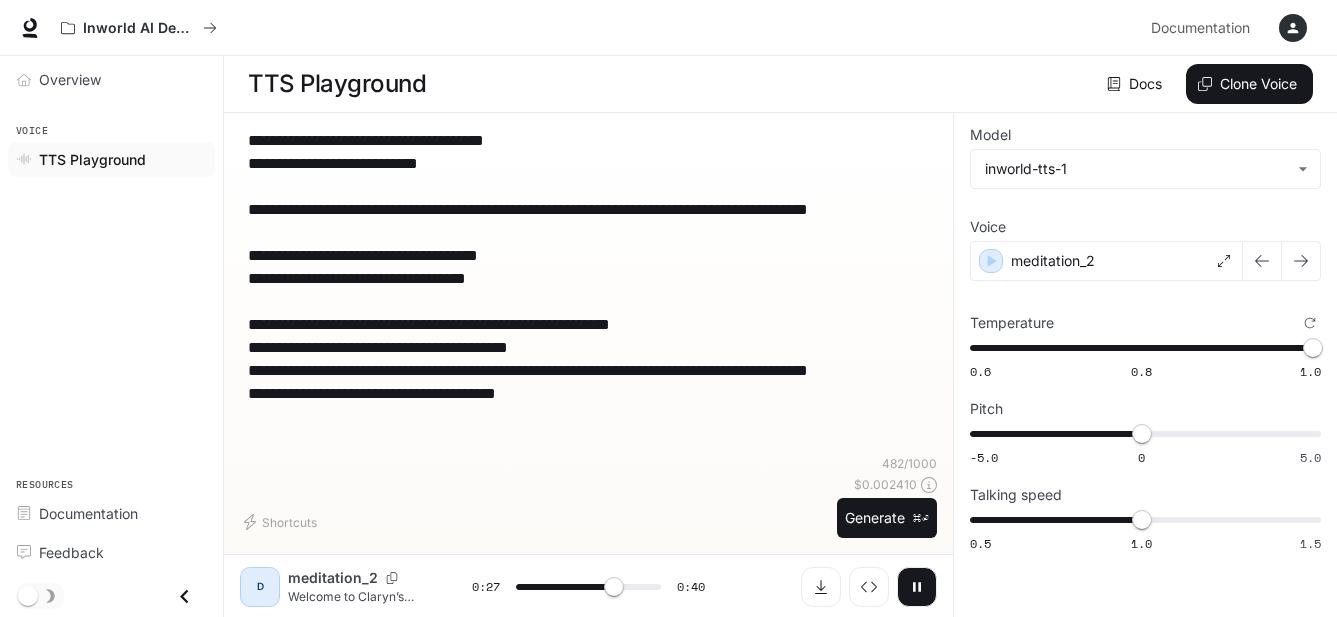 scroll, scrollTop: 1, scrollLeft: 0, axis: vertical 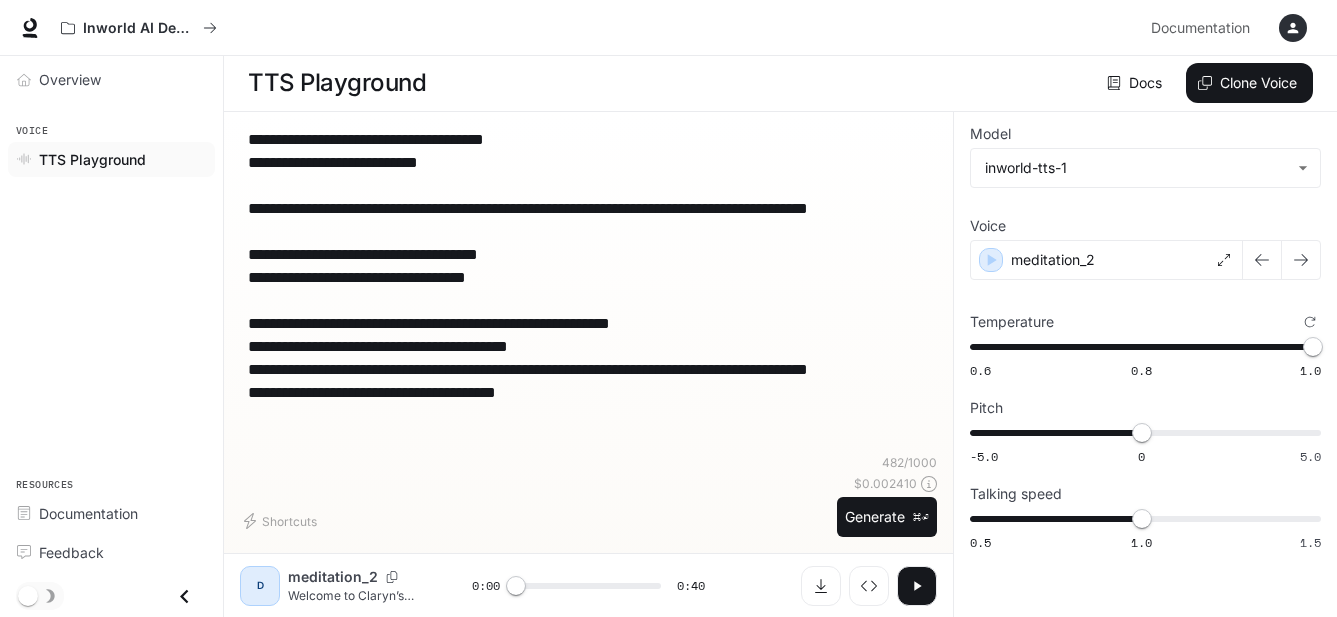 click on "**********" at bounding box center [588, 289] 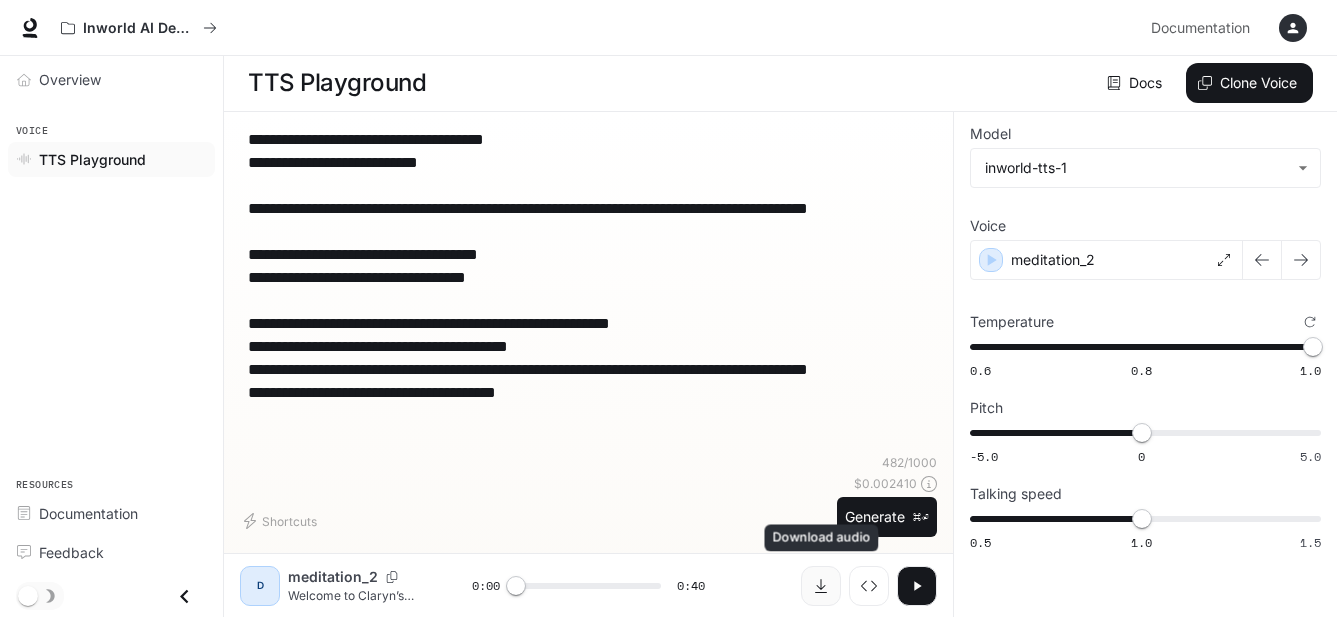 click at bounding box center (821, 586) 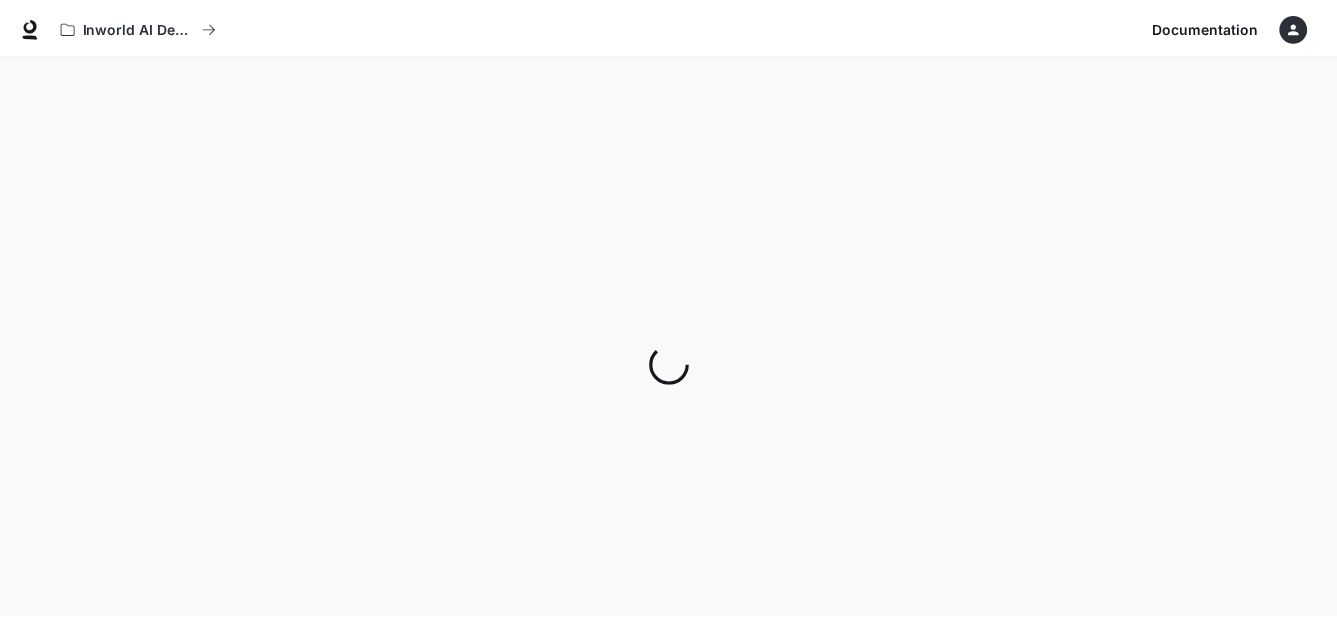 scroll, scrollTop: 0, scrollLeft: 0, axis: both 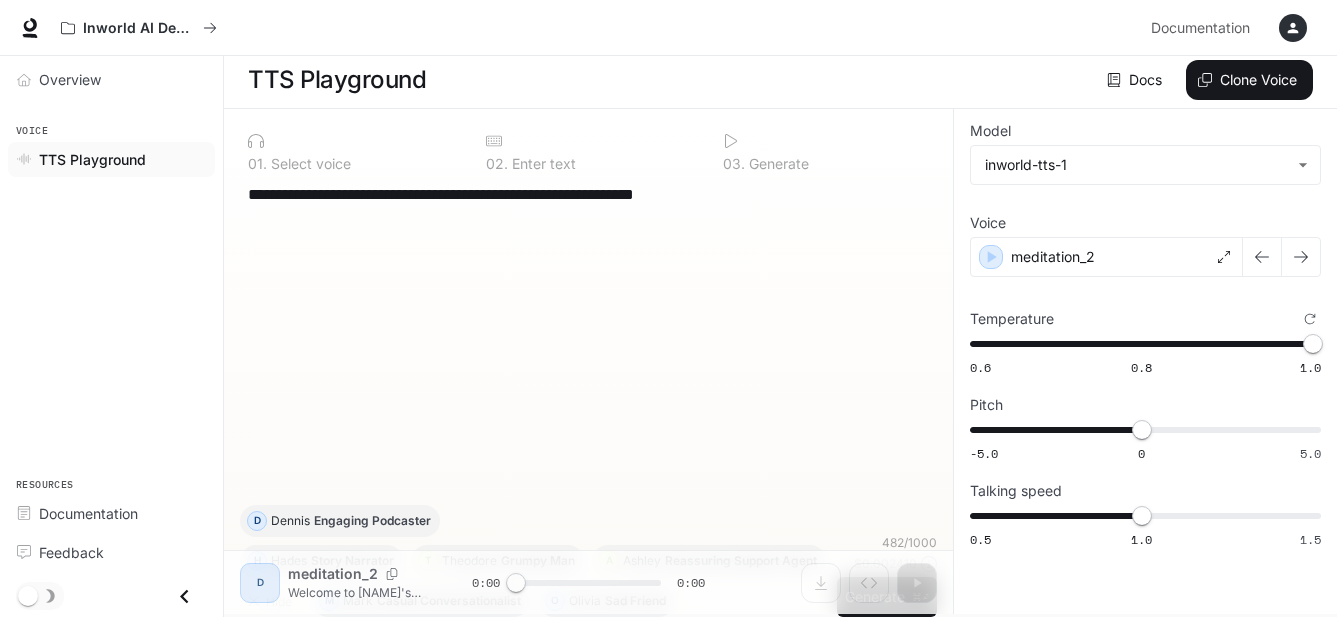 click on "**********" at bounding box center [588, 344] 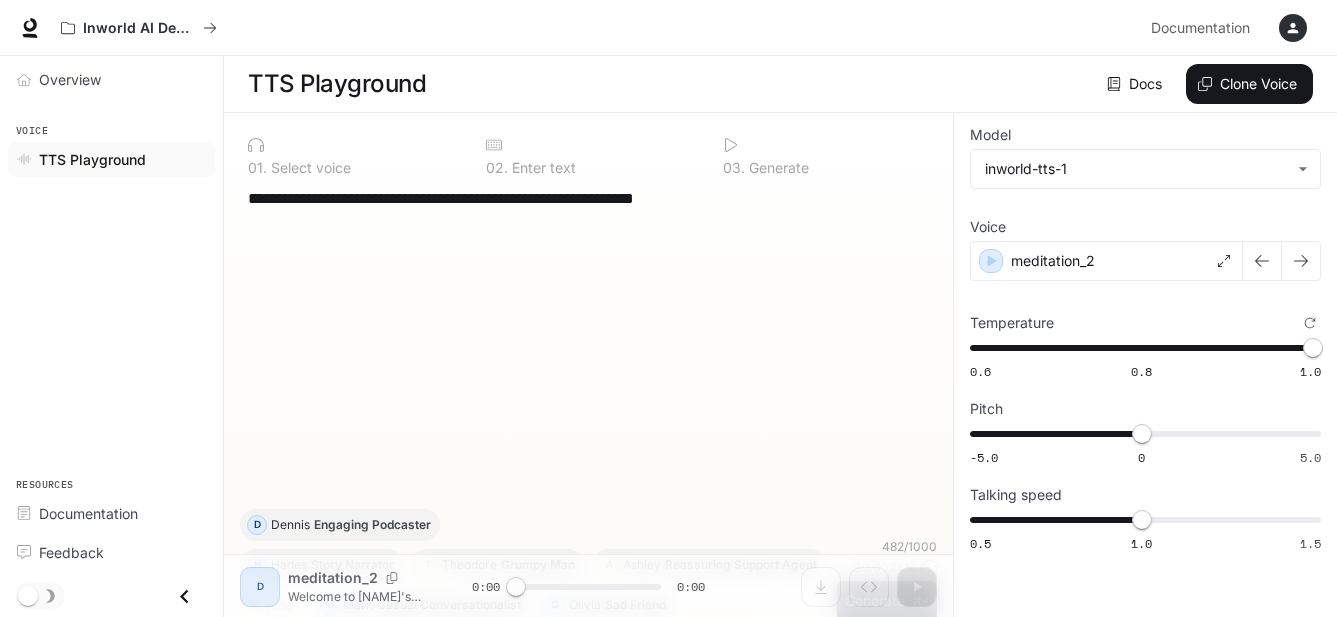 click on "Generate ⌘⏎" at bounding box center (887, 601) 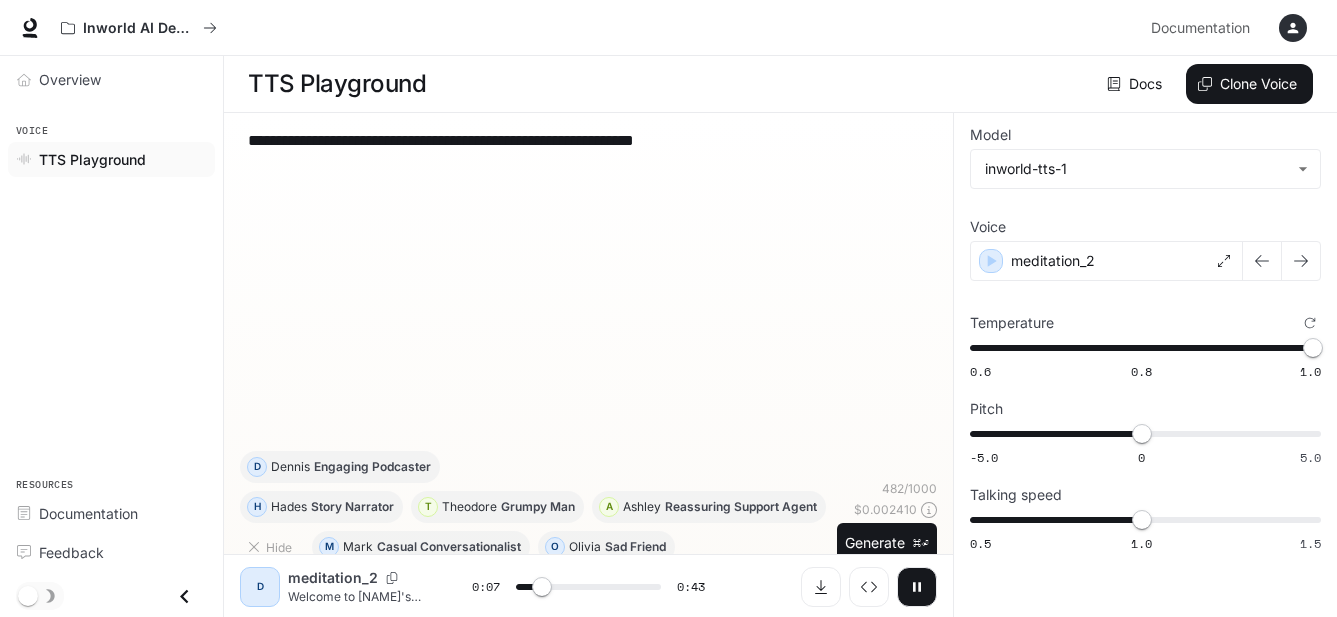 scroll, scrollTop: 1, scrollLeft: 0, axis: vertical 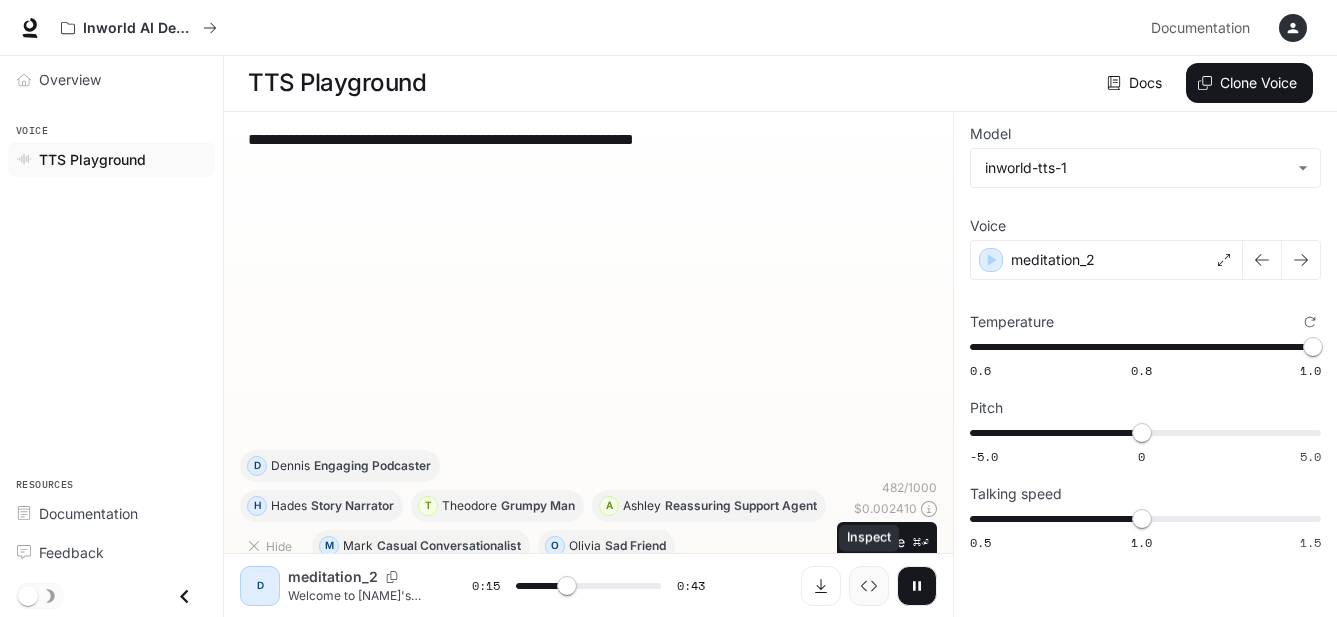 click at bounding box center (869, 586) 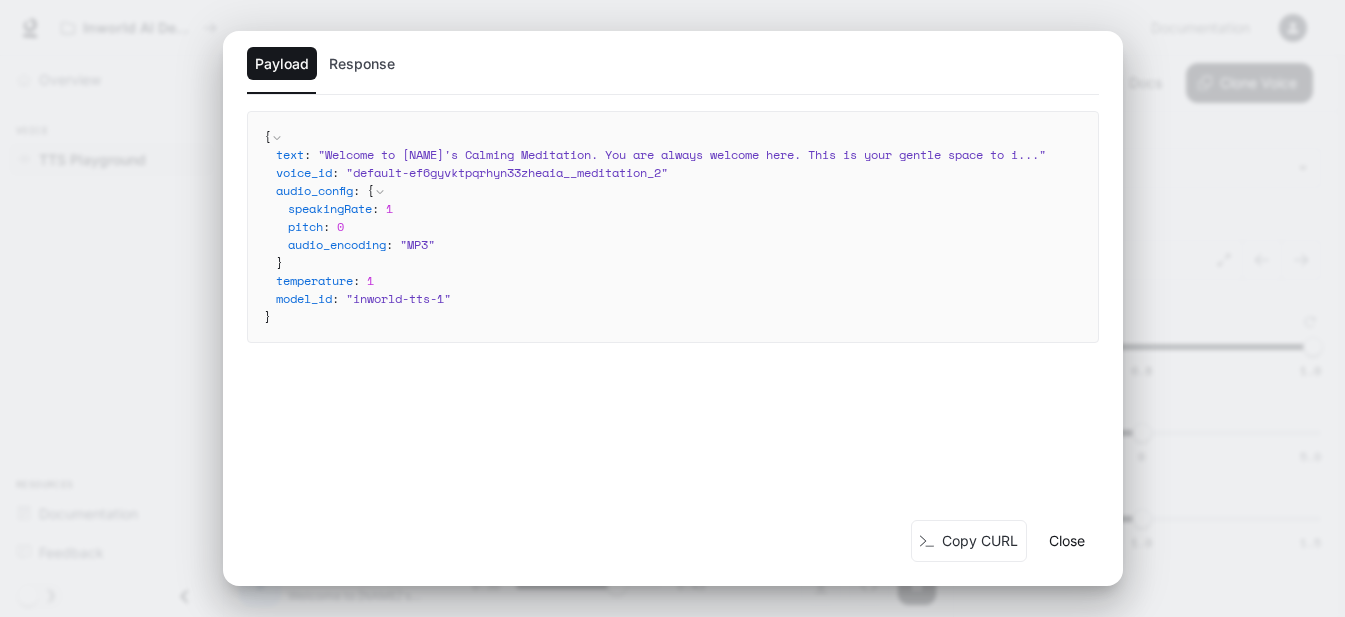 click on "Response" at bounding box center (362, 64) 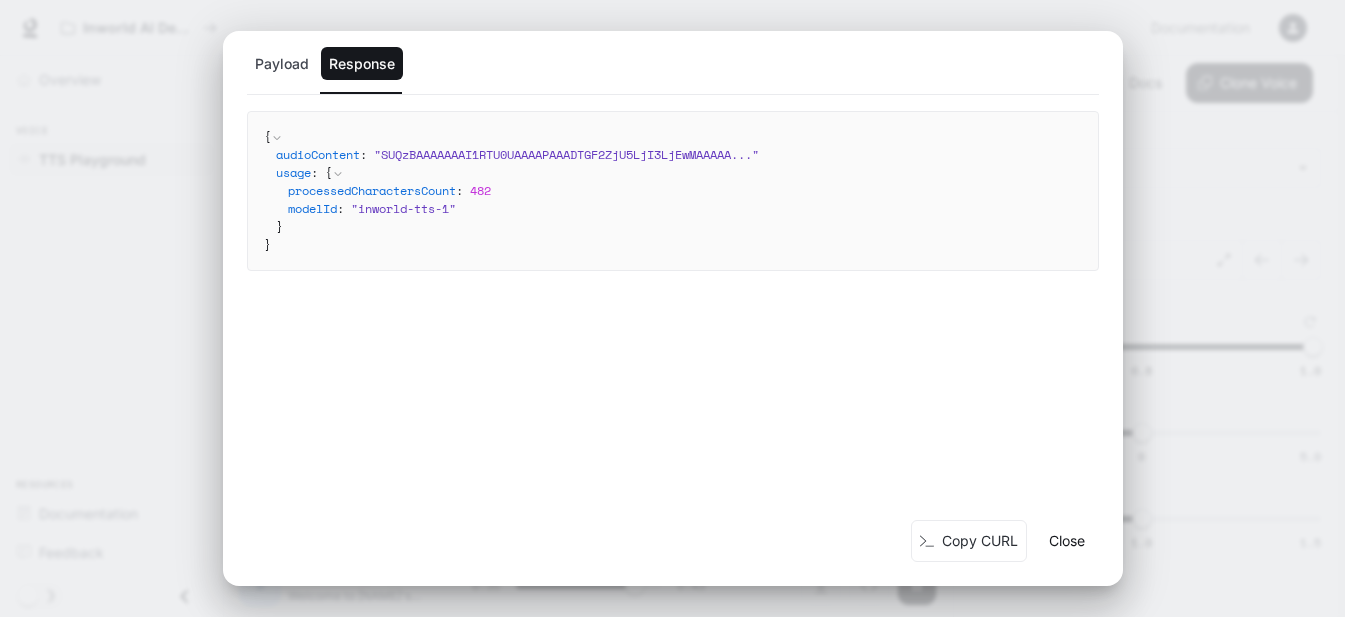 click on "Close" at bounding box center [1067, 541] 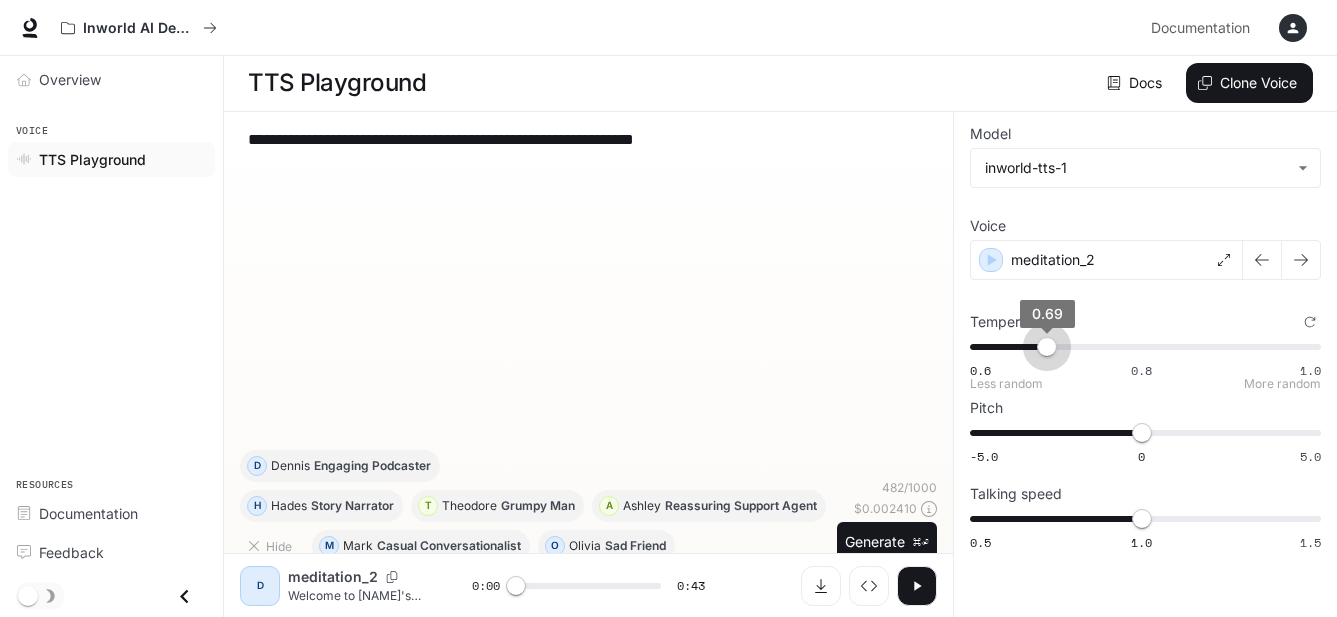 drag, startPoint x: 1313, startPoint y: 346, endPoint x: 1049, endPoint y: 354, distance: 264.1212 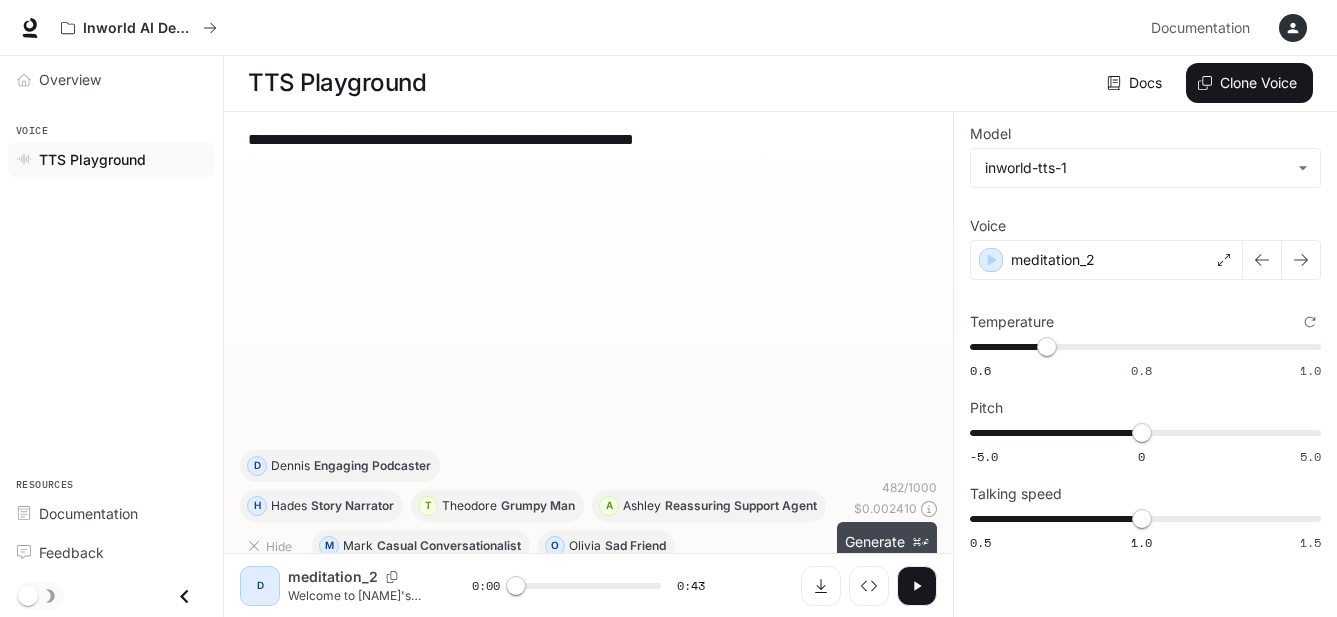 click on "Generate ⌘⏎" at bounding box center [887, 542] 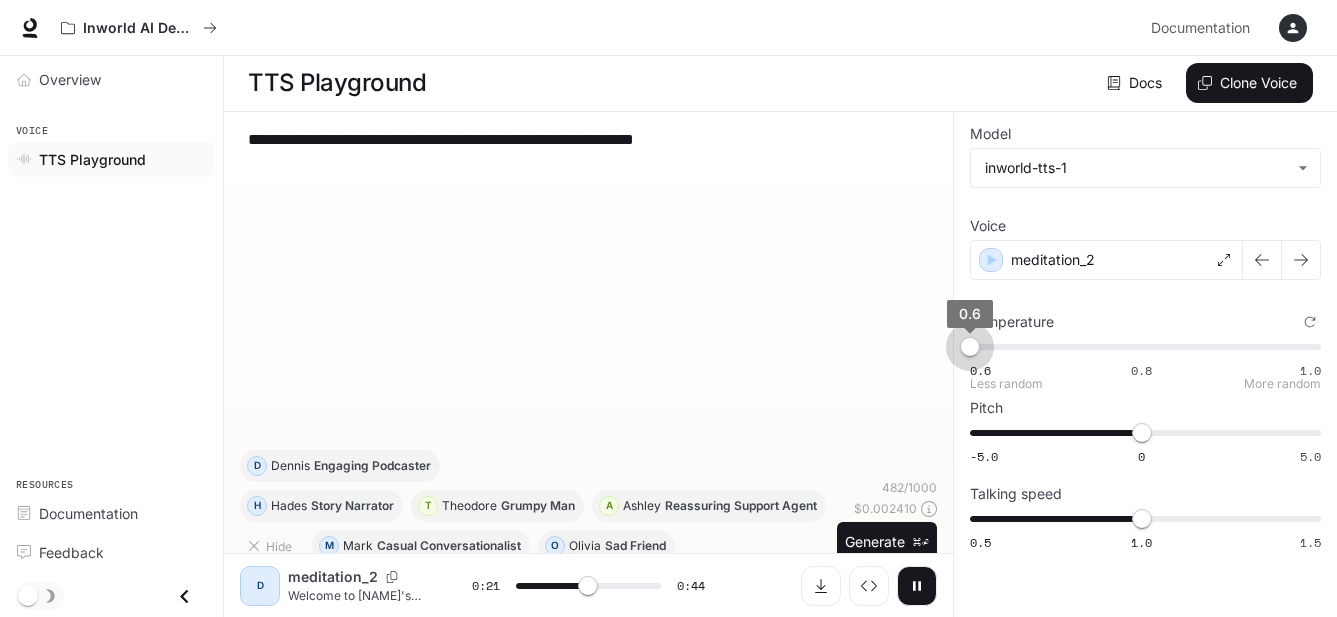 drag, startPoint x: 1045, startPoint y: 344, endPoint x: 949, endPoint y: 346, distance: 96.02083 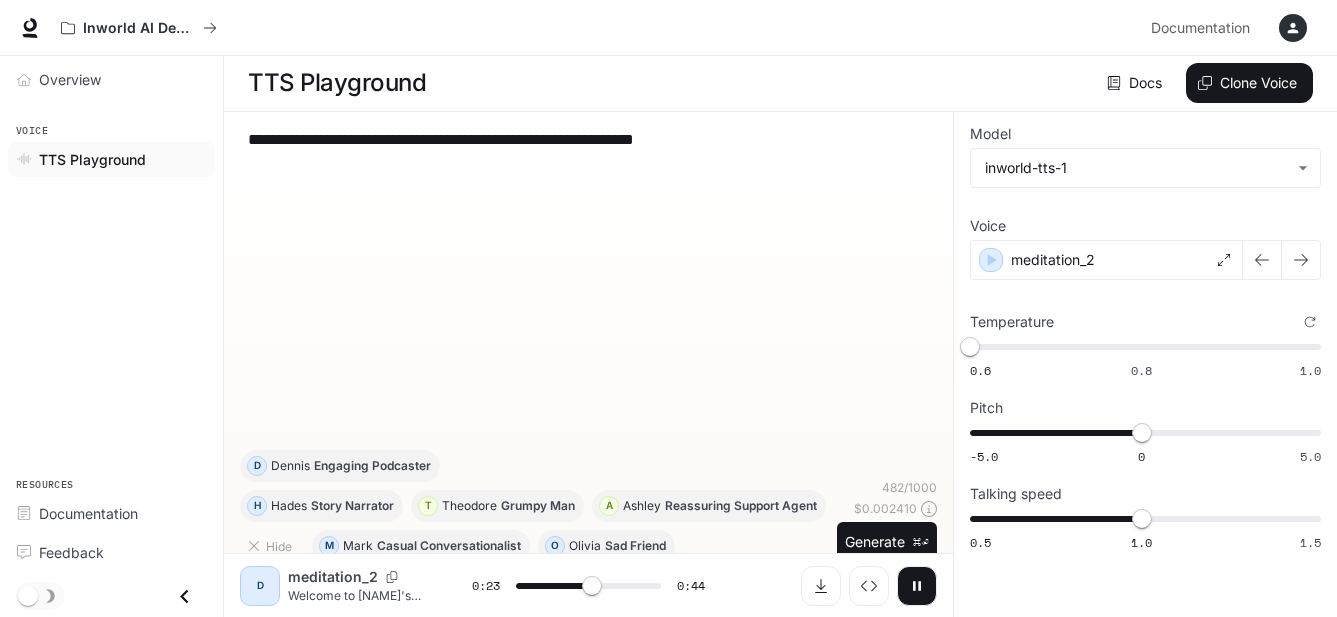 click at bounding box center [917, 586] 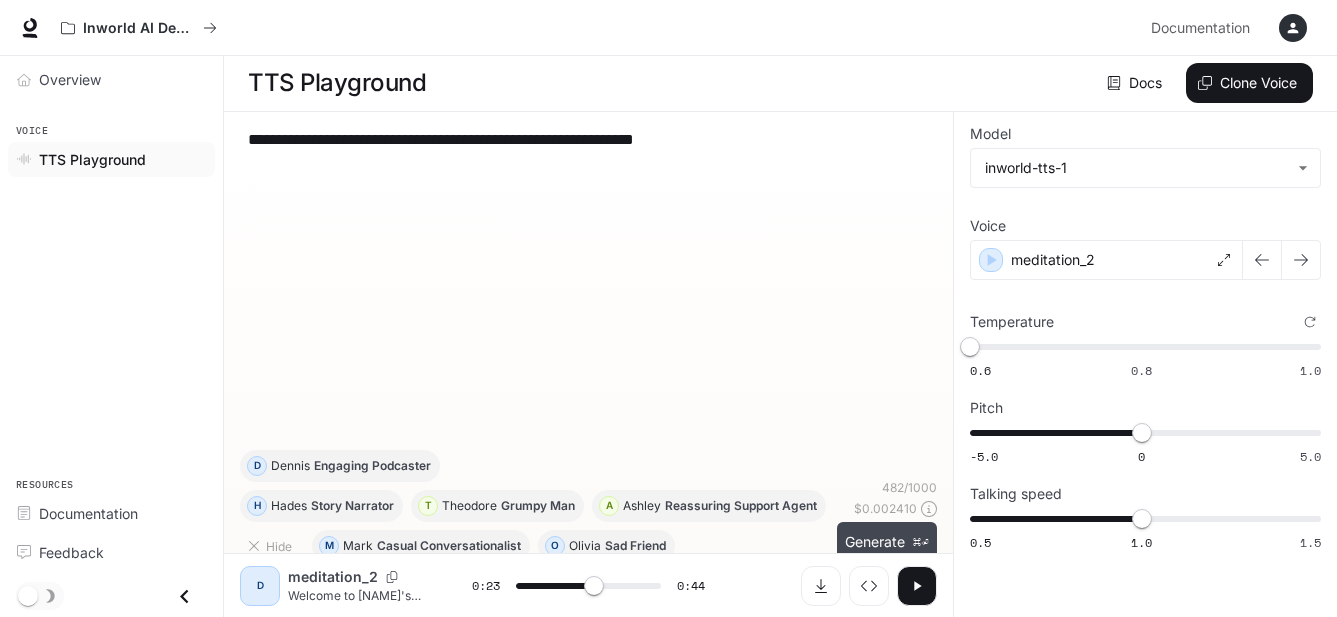 click on "Generate ⌘⏎" at bounding box center (887, 542) 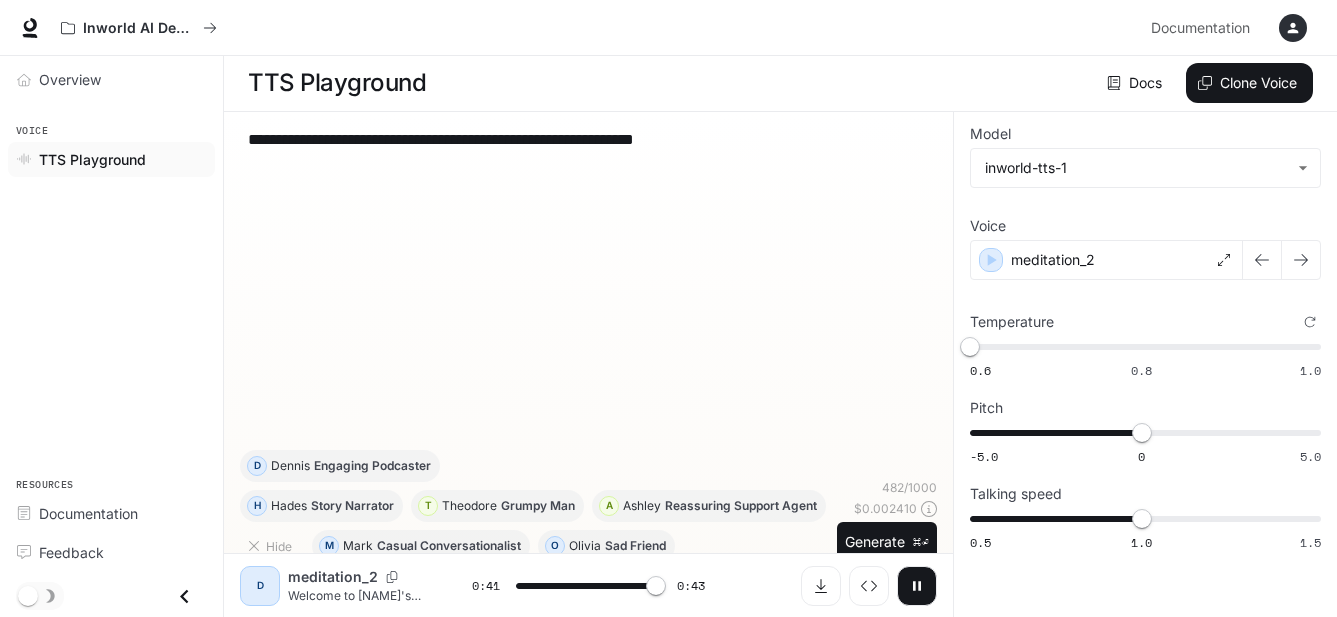 click at bounding box center (917, 586) 